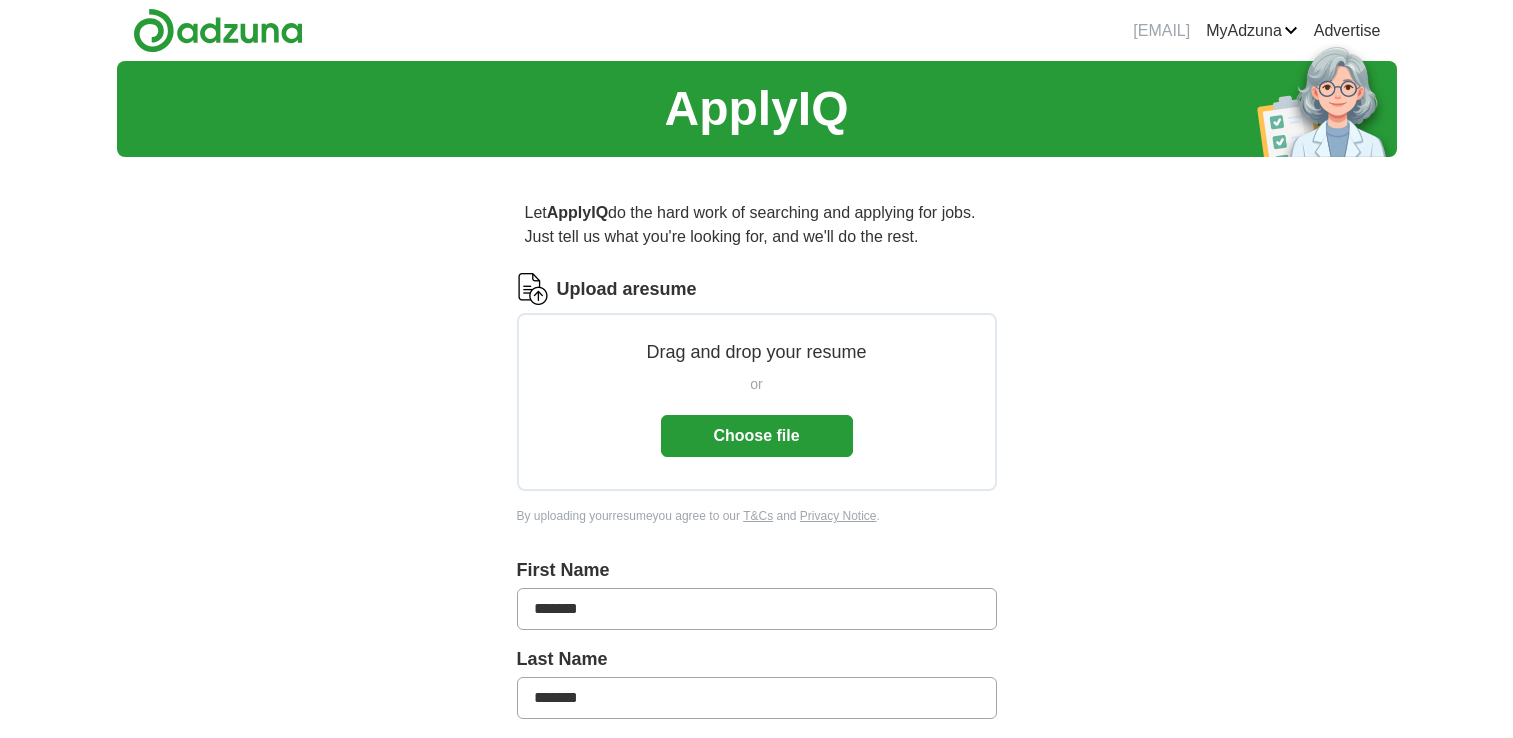 scroll, scrollTop: 0, scrollLeft: 0, axis: both 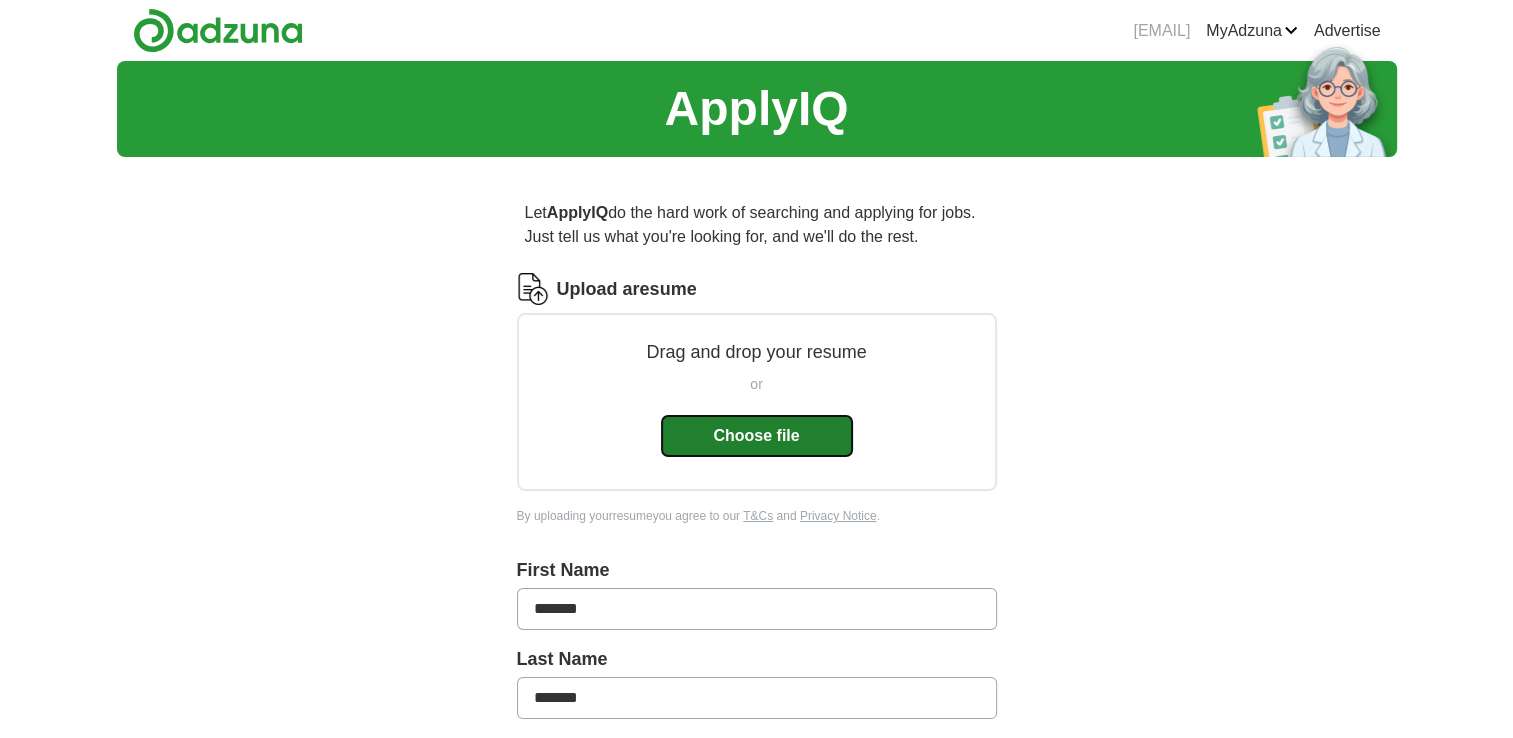 click on "Choose file" at bounding box center [757, 436] 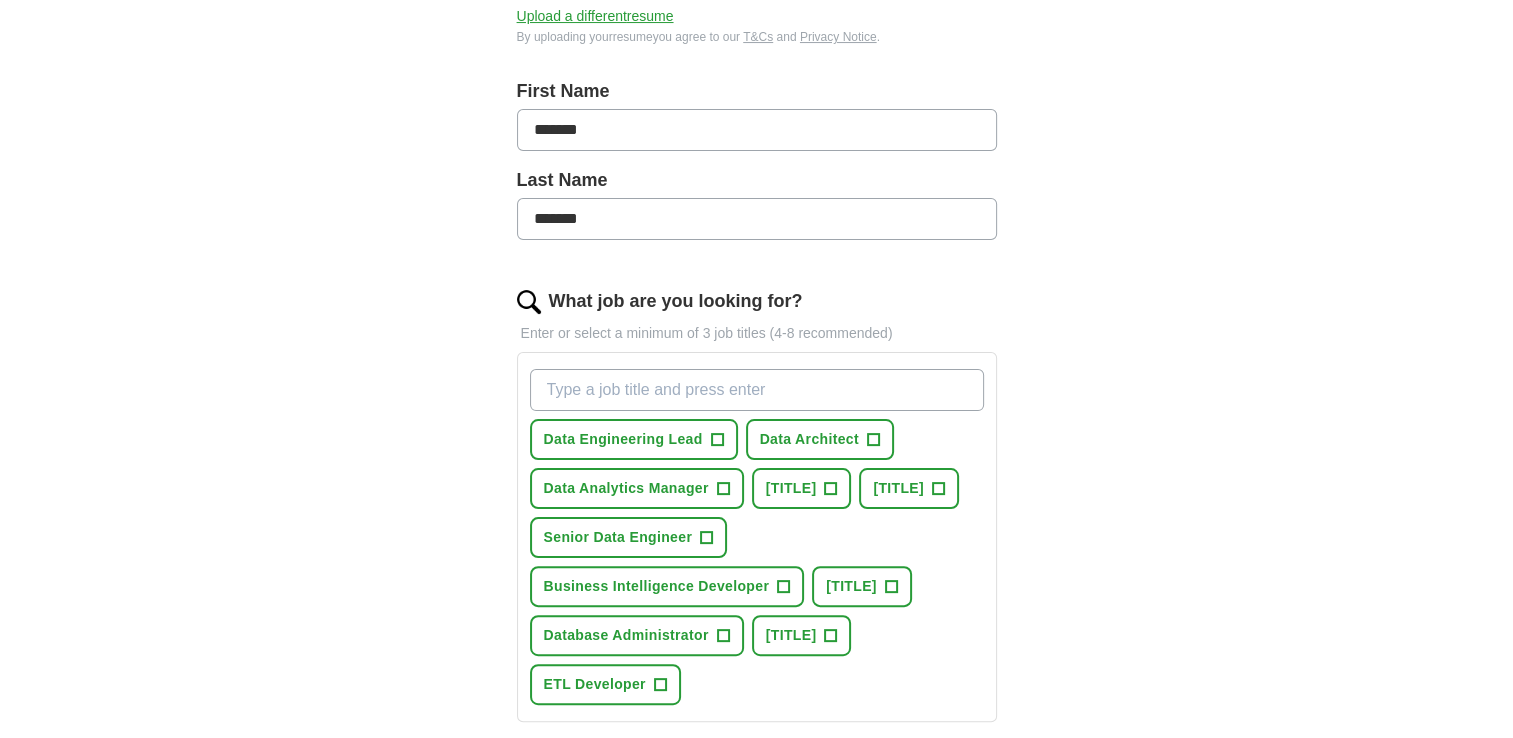 scroll, scrollTop: 405, scrollLeft: 0, axis: vertical 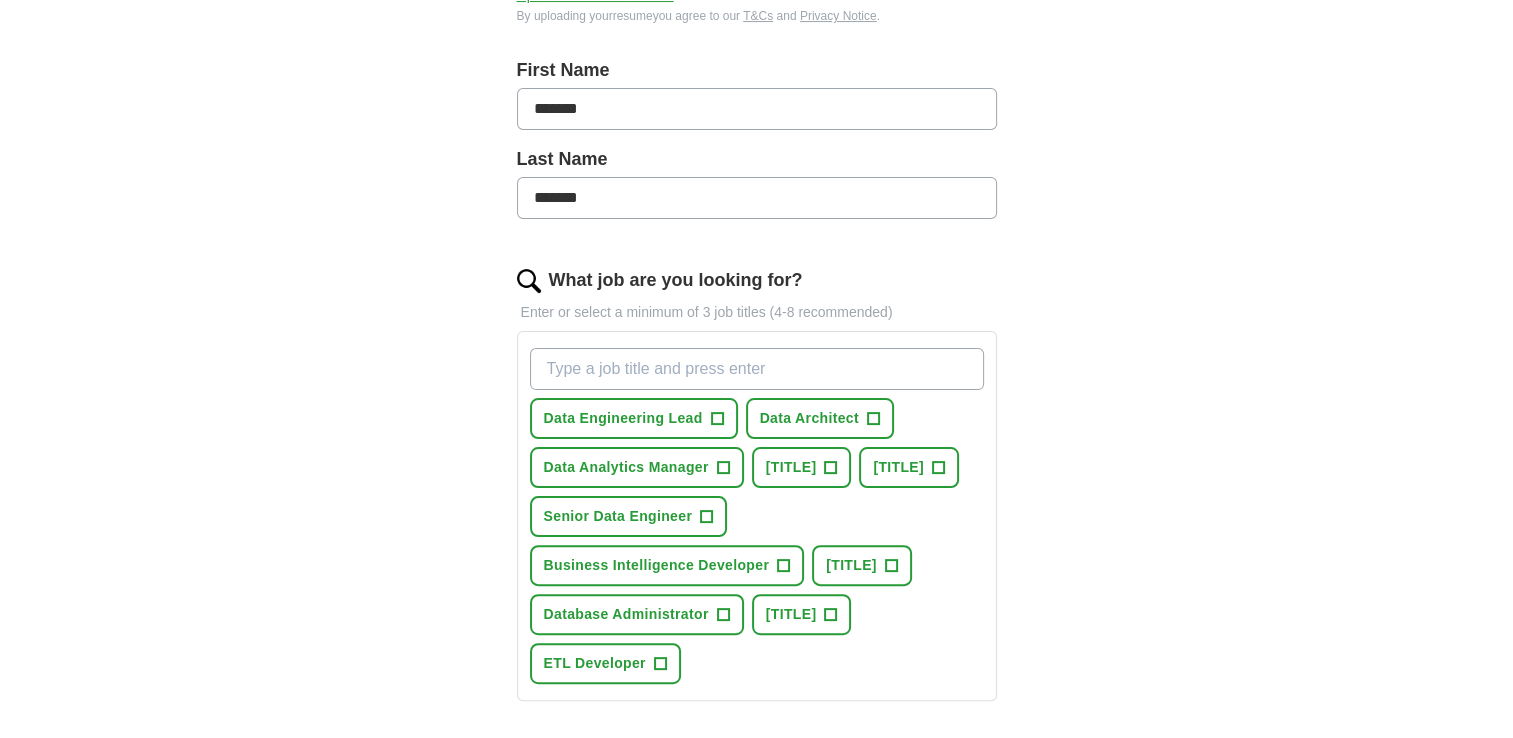 click on "What job are you looking for?" at bounding box center [757, 369] 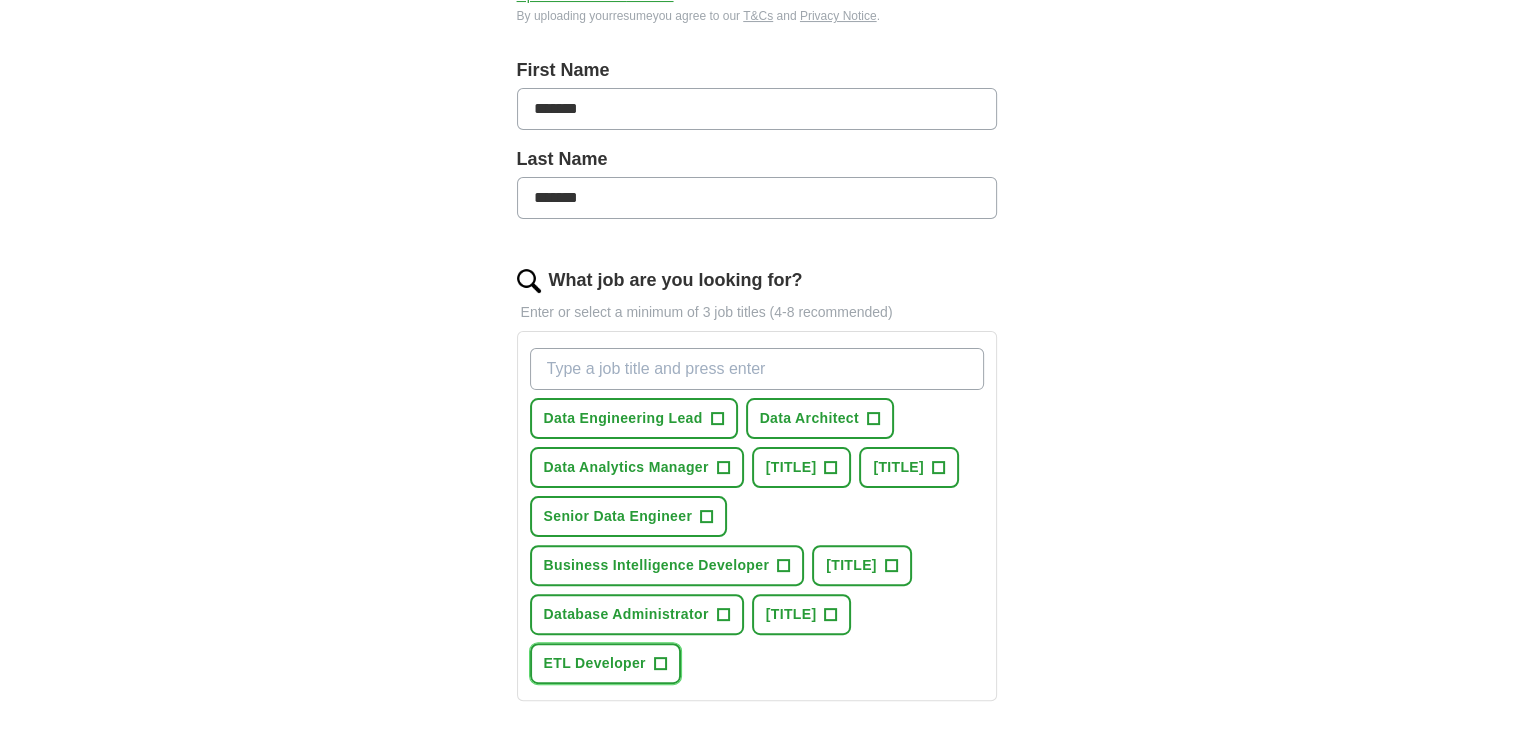 click on "ETL Developer" at bounding box center (595, 663) 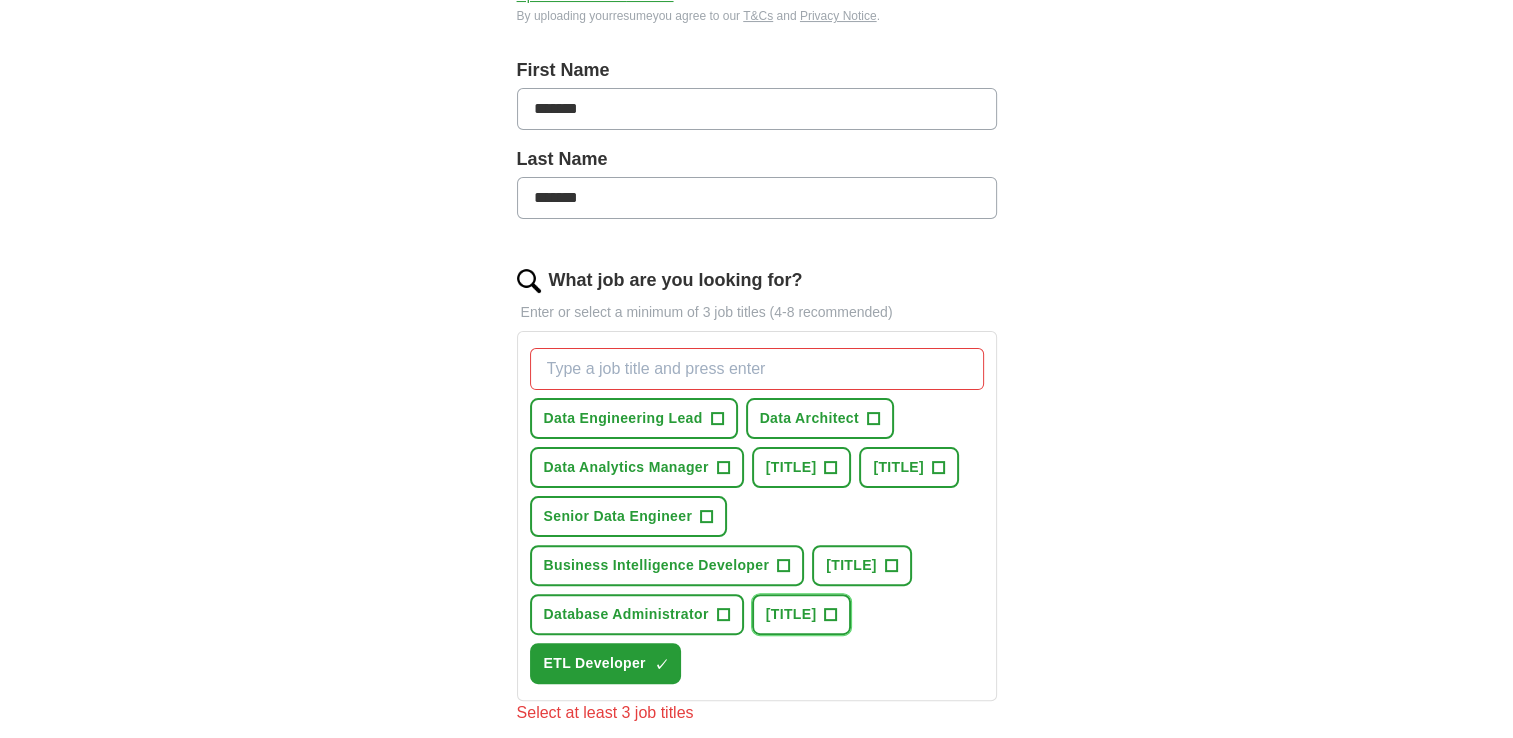 click on "[TITLE]" at bounding box center (791, 614) 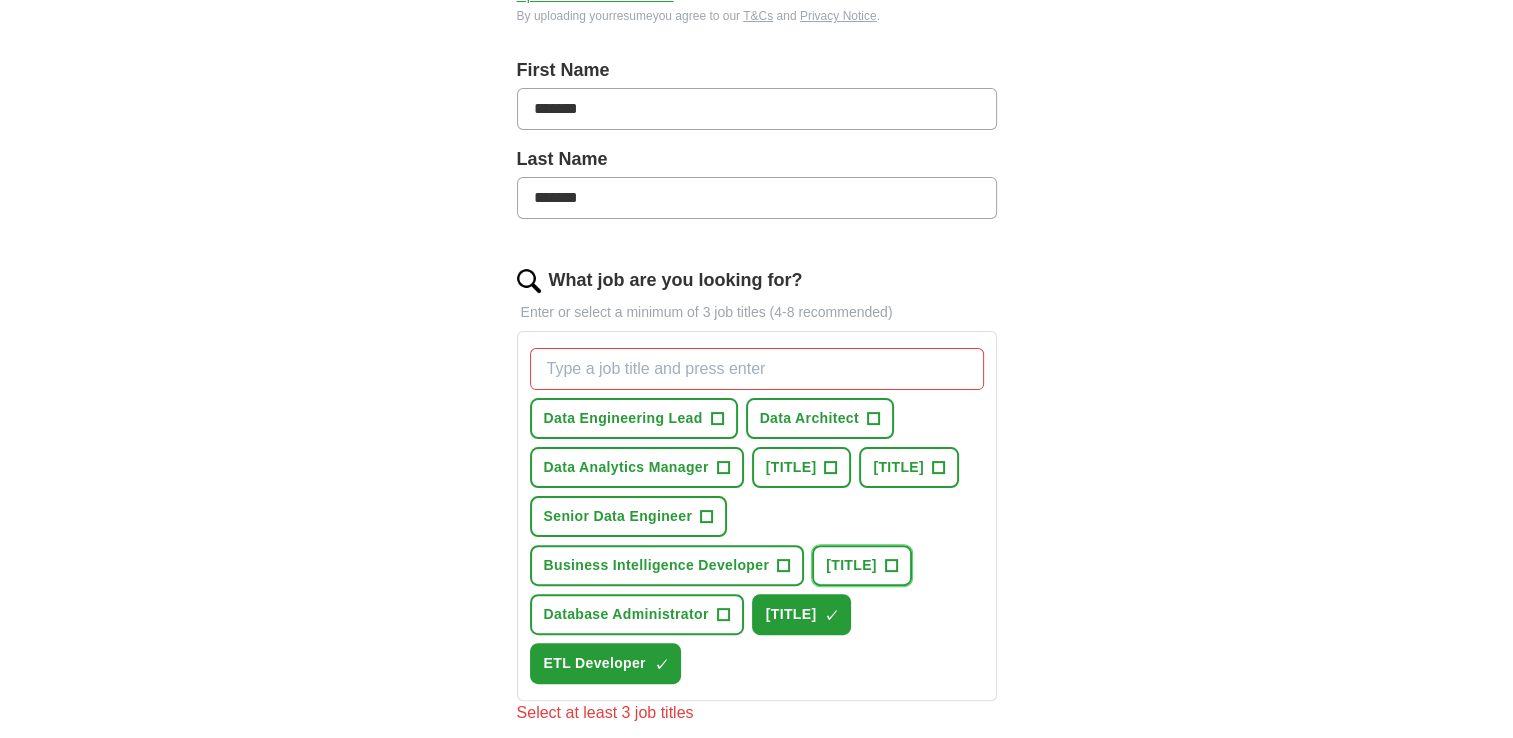 click on "[TITLE]" at bounding box center [851, 565] 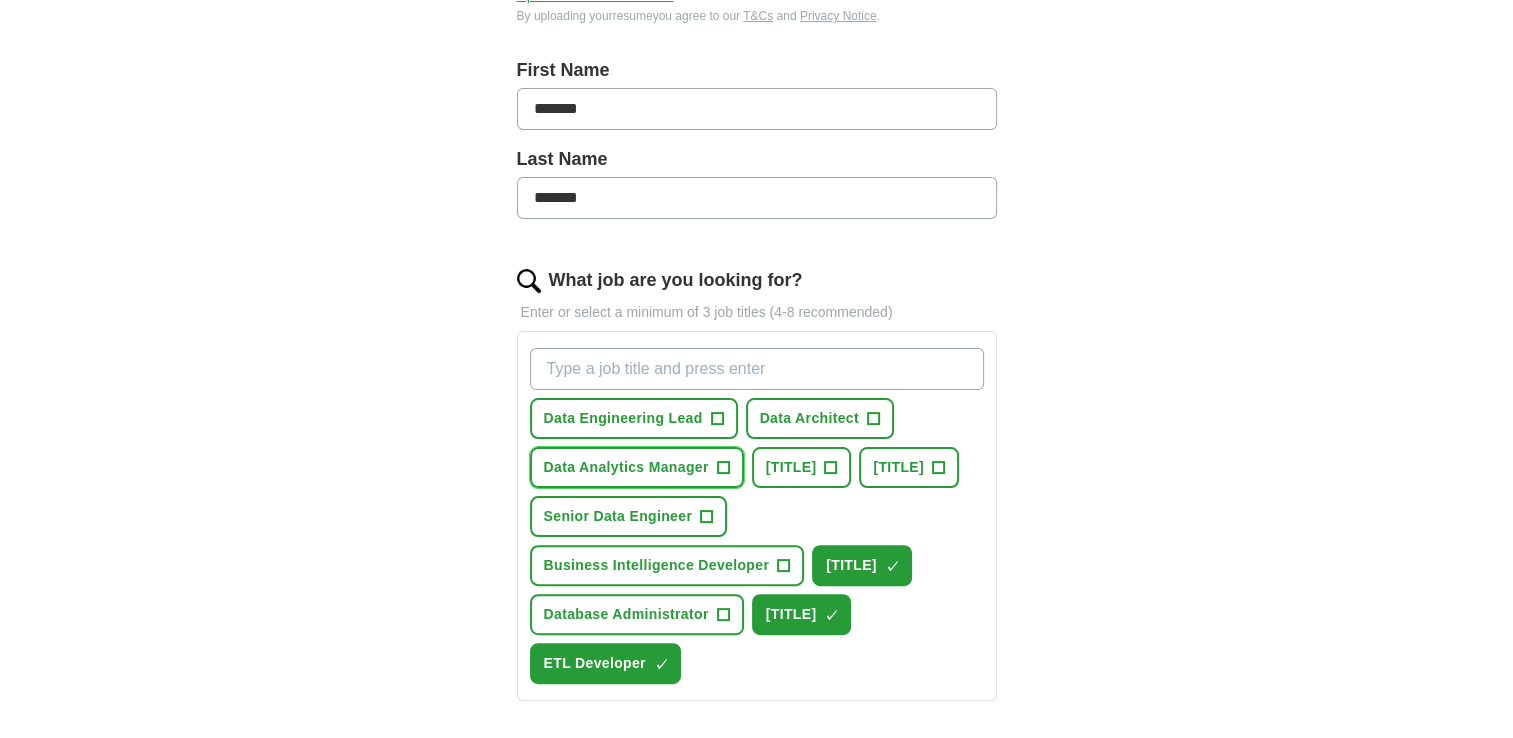 click on "Data Analytics Manager" at bounding box center (626, 467) 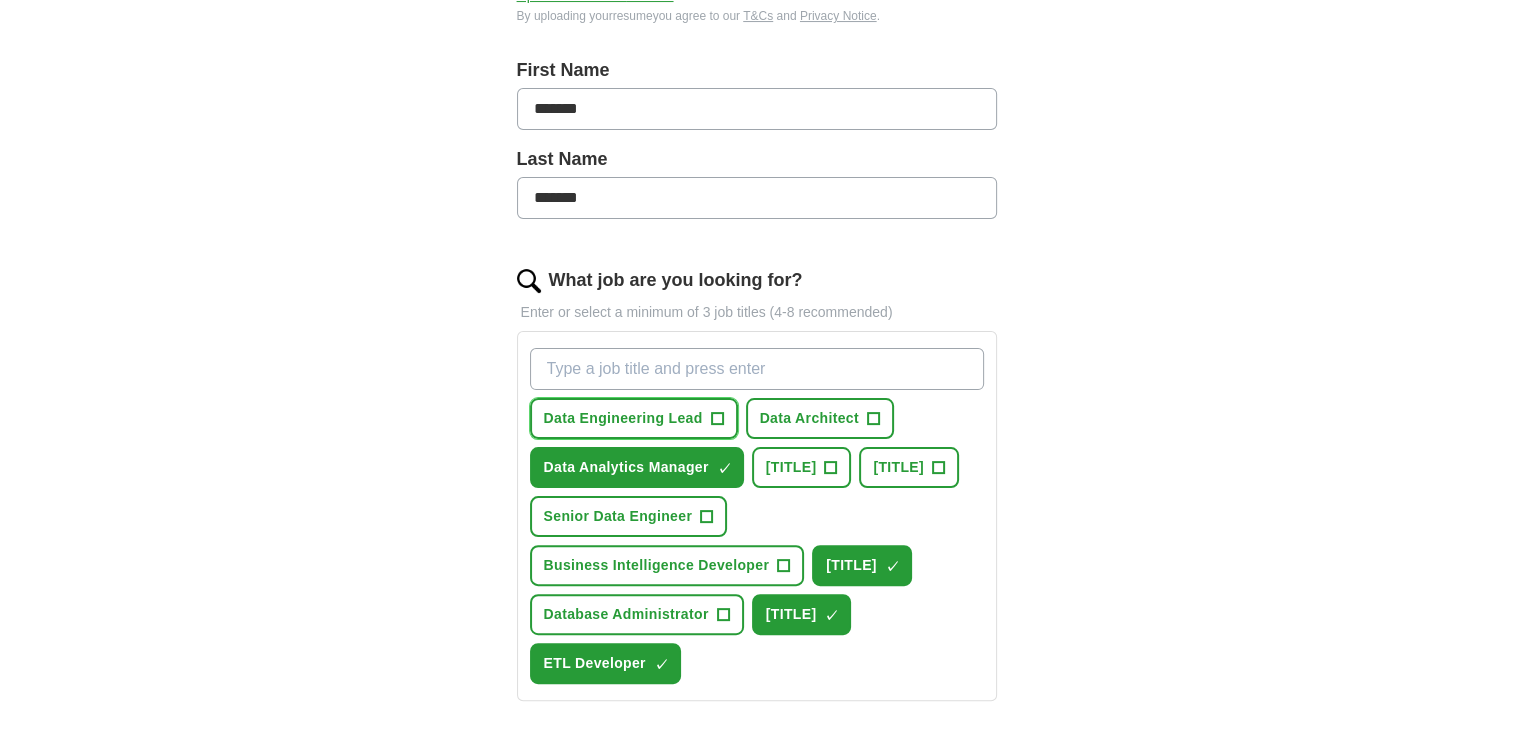 click on "Data Engineering Lead" at bounding box center [623, 418] 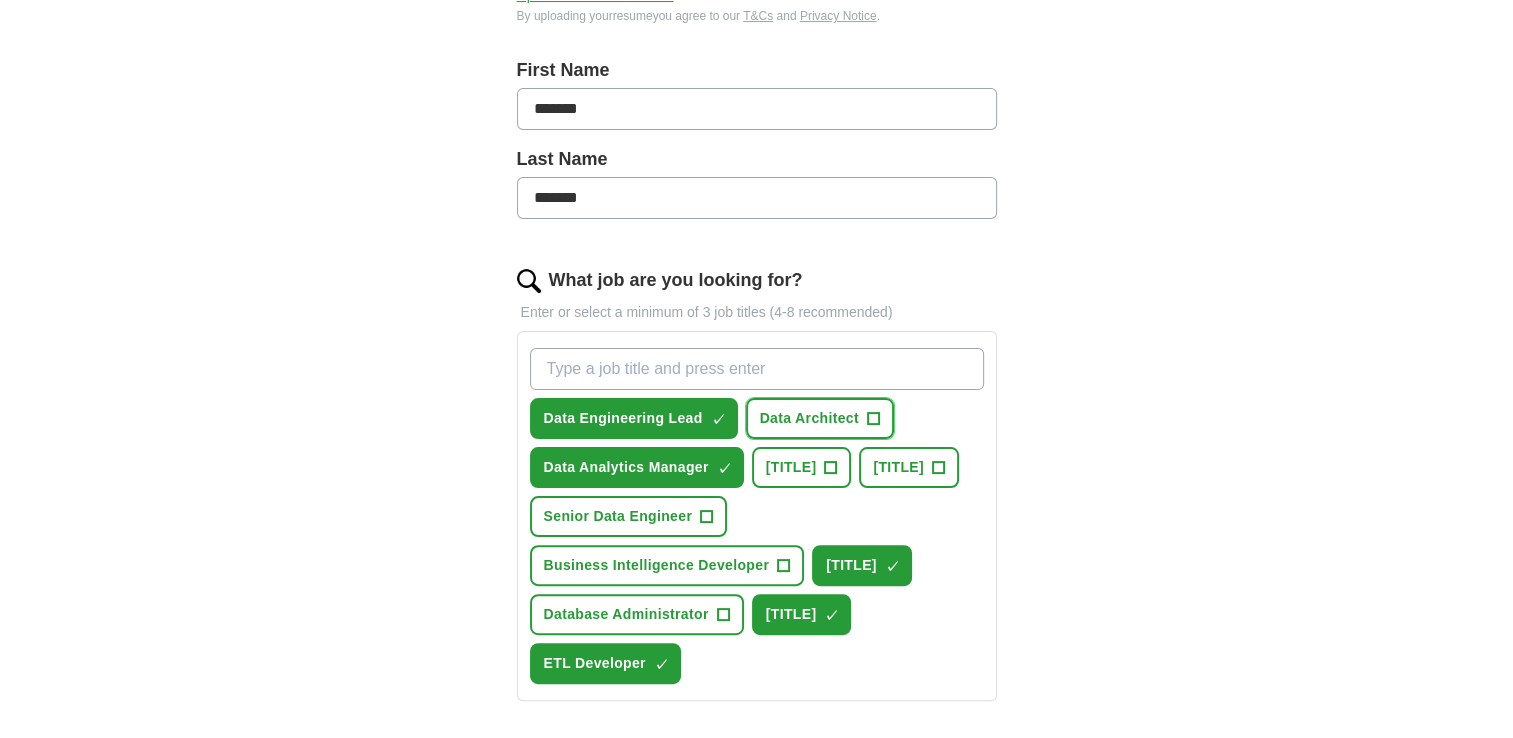 click on "Data Architect" at bounding box center [809, 418] 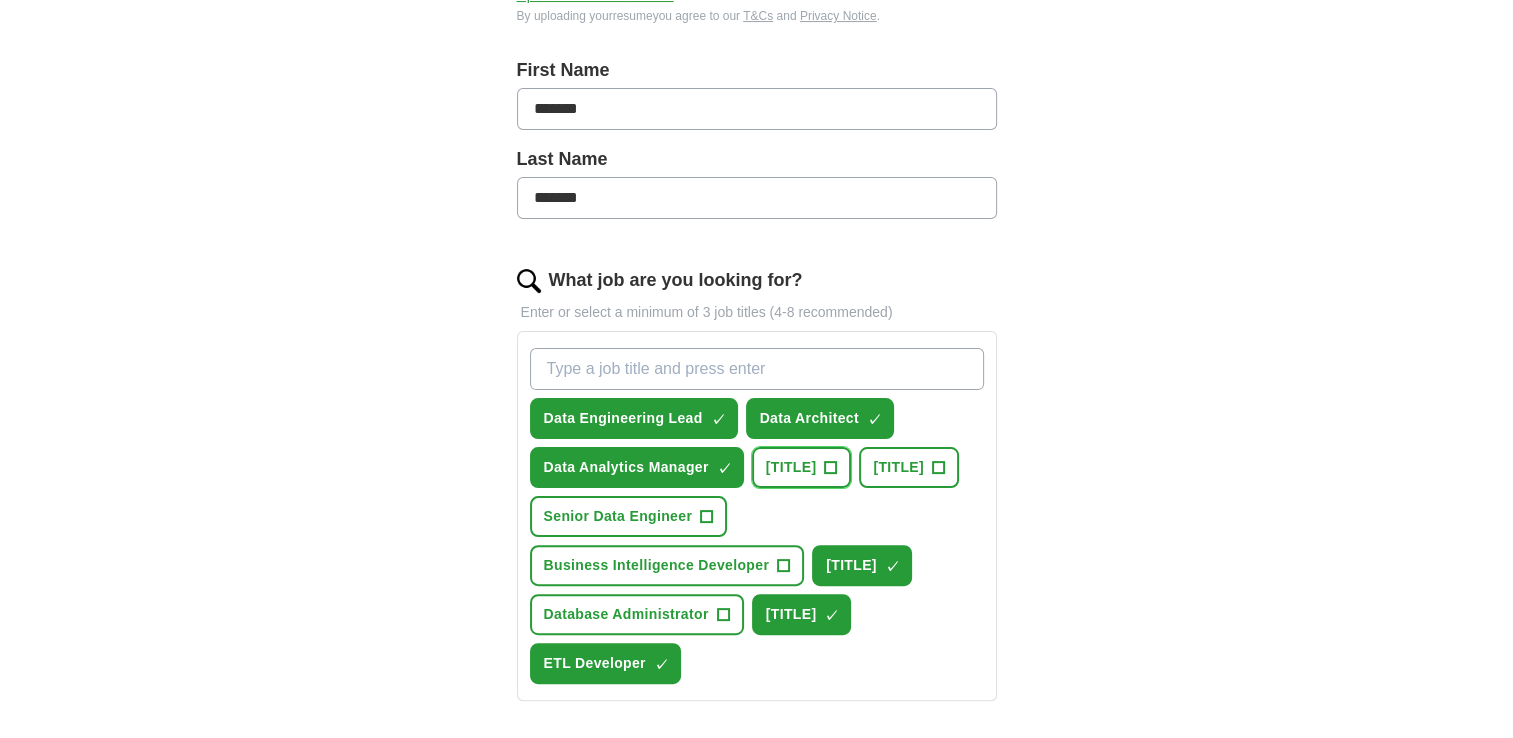 click on "[TITLE]" at bounding box center [791, 467] 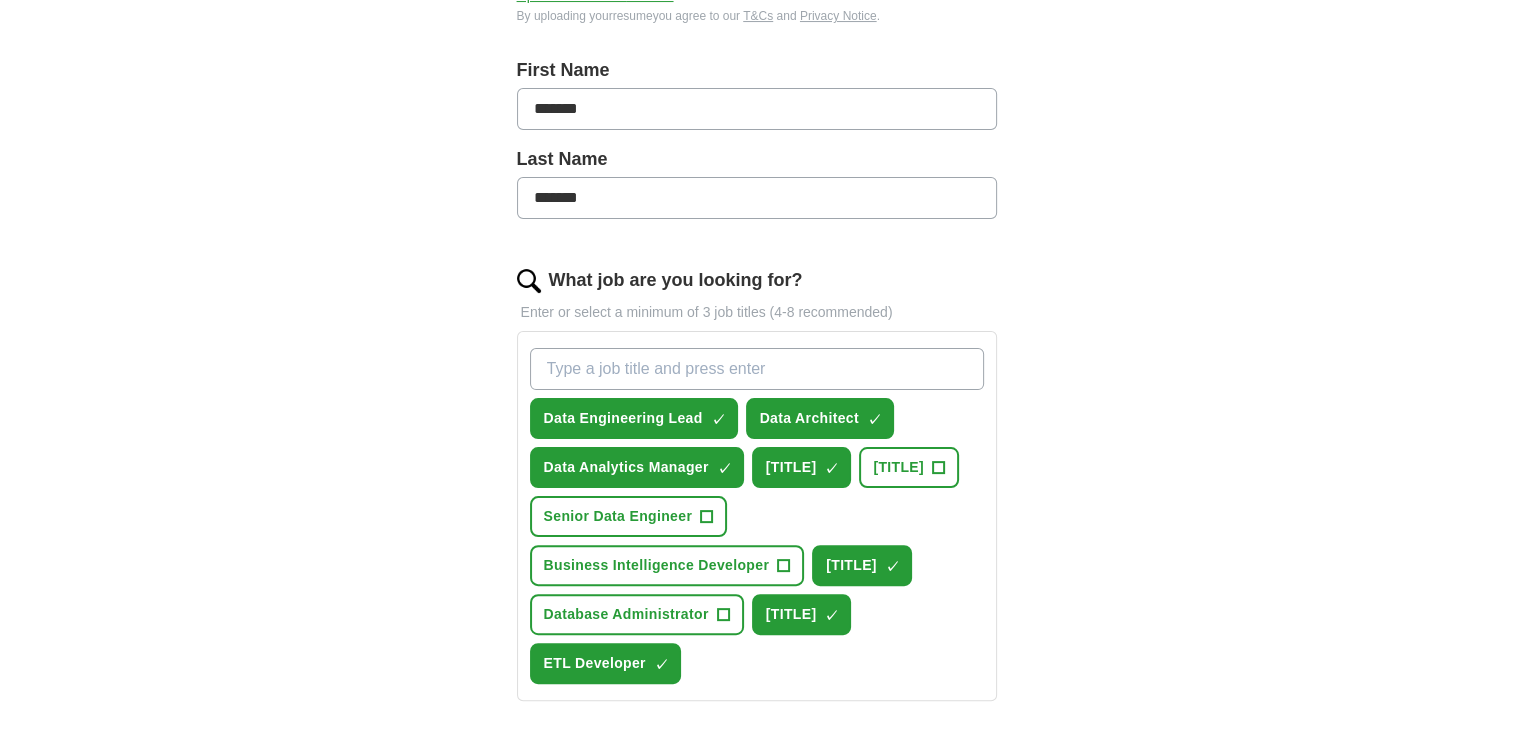 click on "What job are you looking for?" at bounding box center [757, 369] 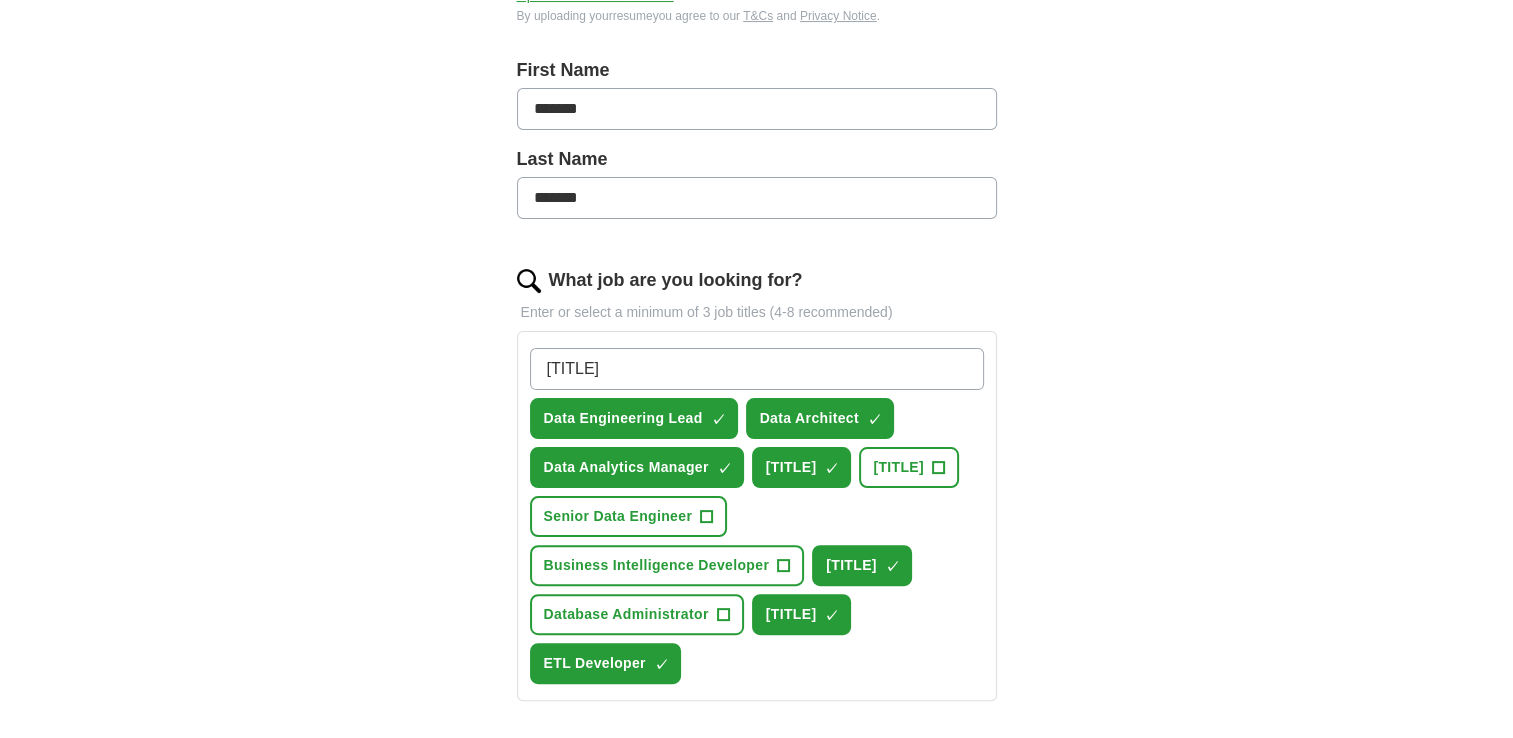 drag, startPoint x: 623, startPoint y: 371, endPoint x: 633, endPoint y: 370, distance: 10.049875 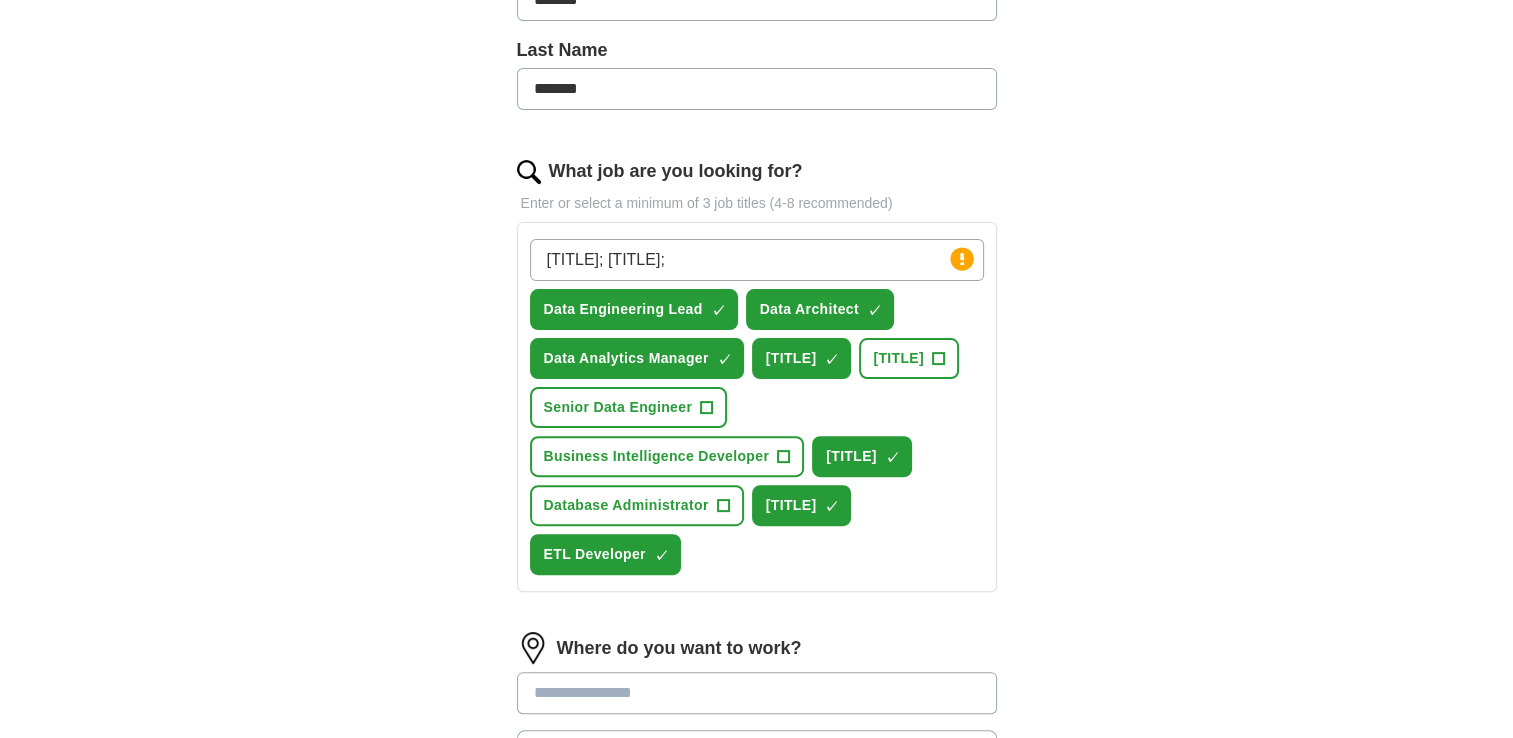 scroll, scrollTop: 518, scrollLeft: 0, axis: vertical 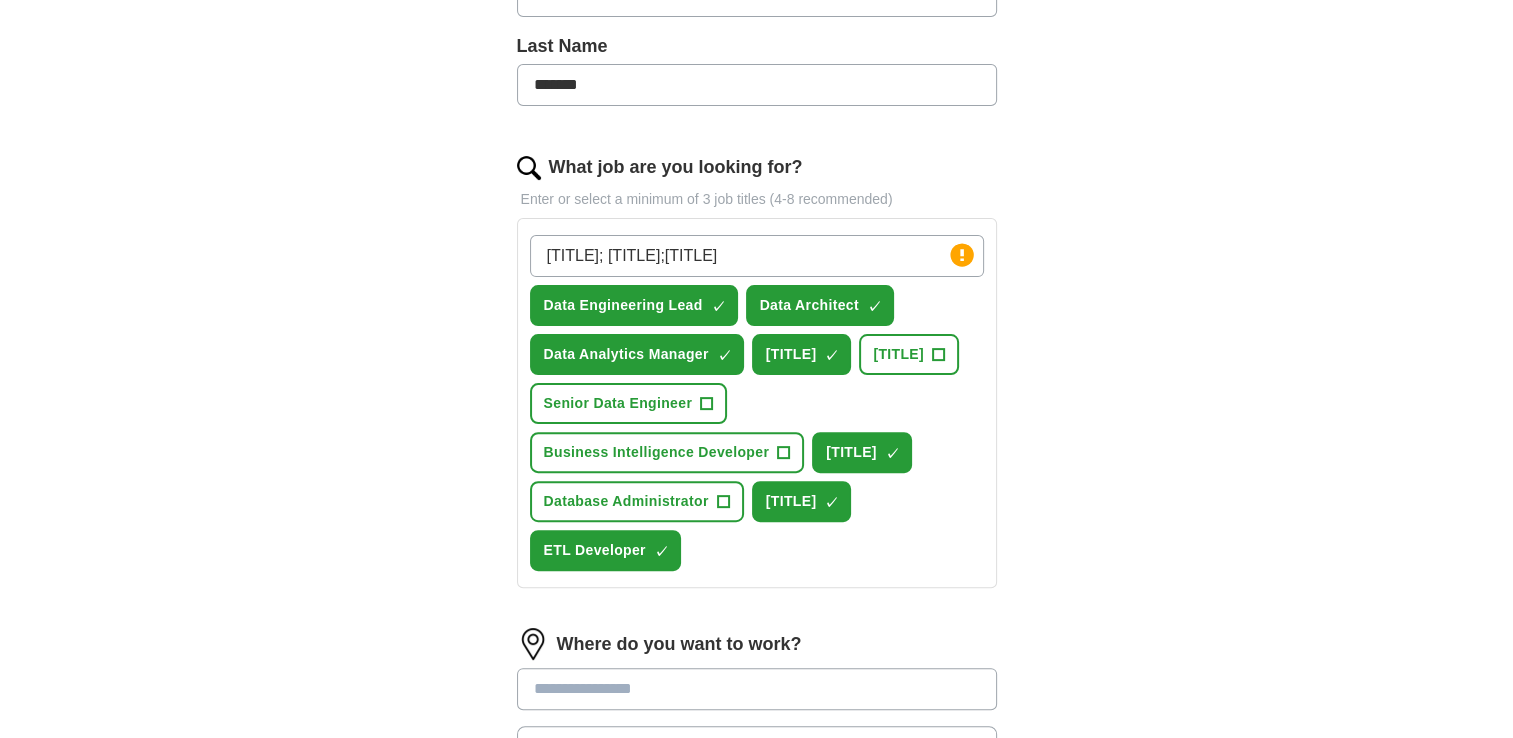 click on "[TITLE]; [TITLE];[TITLE]" at bounding box center [757, 256] 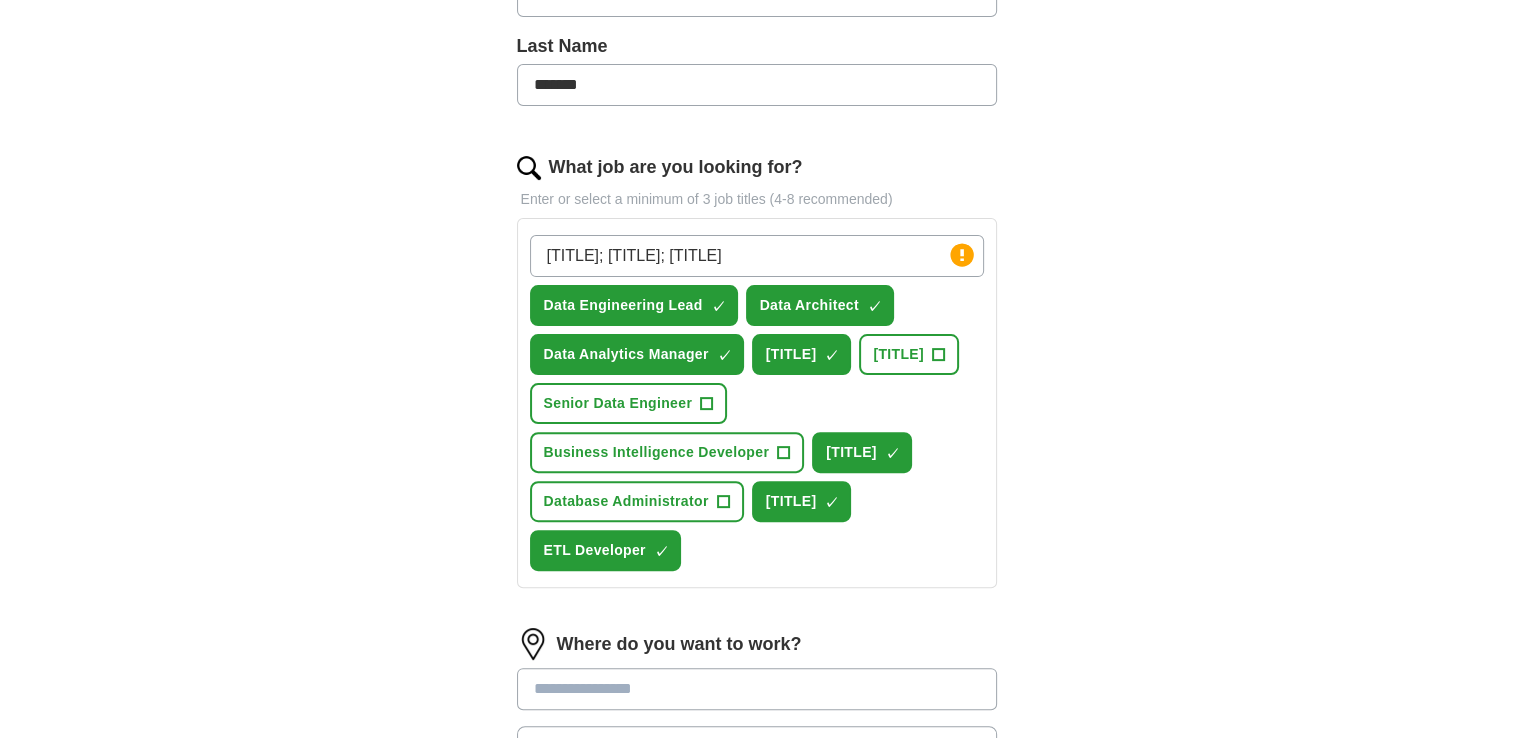 click on "[TITLE]; [TITLE]; [TITLE]" at bounding box center (757, 256) 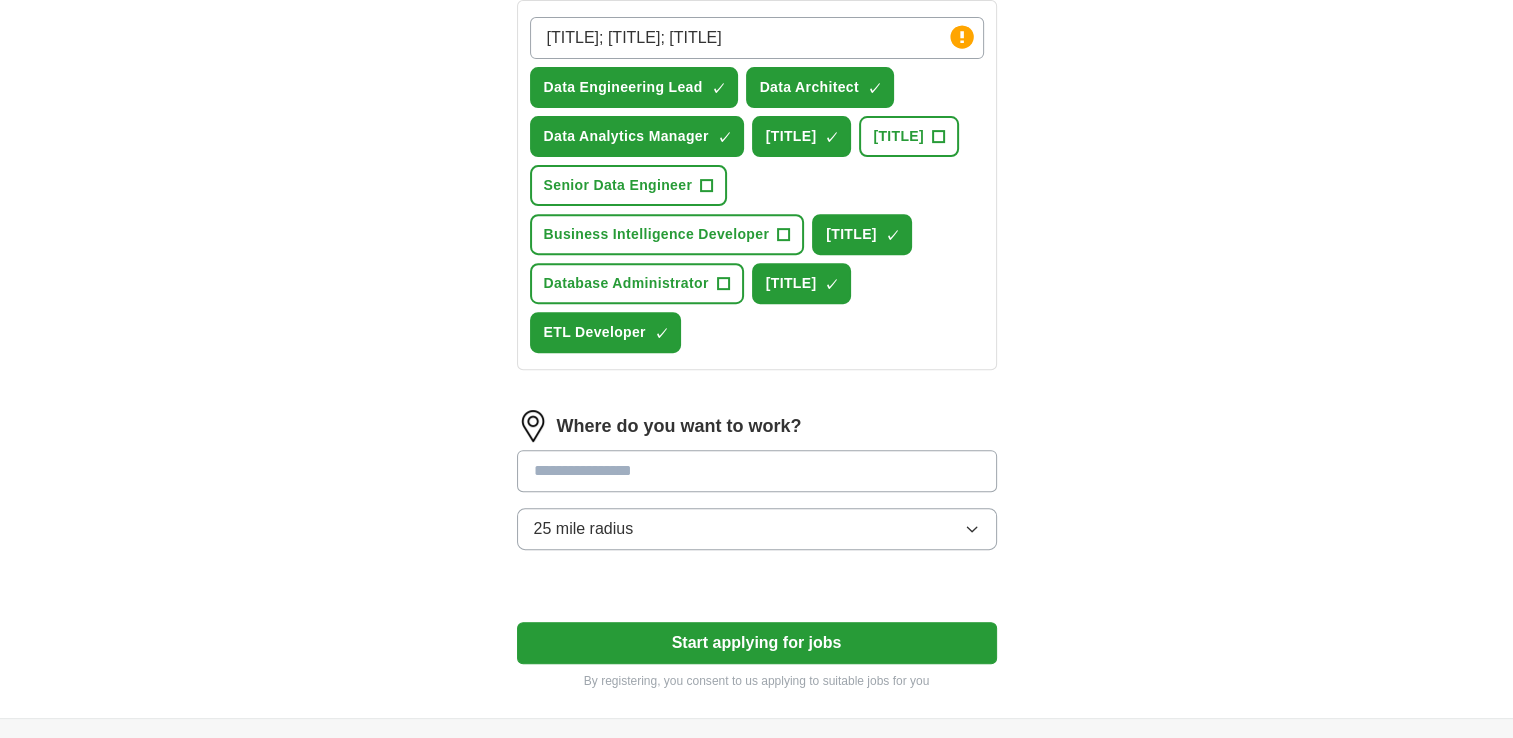 scroll, scrollTop: 754, scrollLeft: 0, axis: vertical 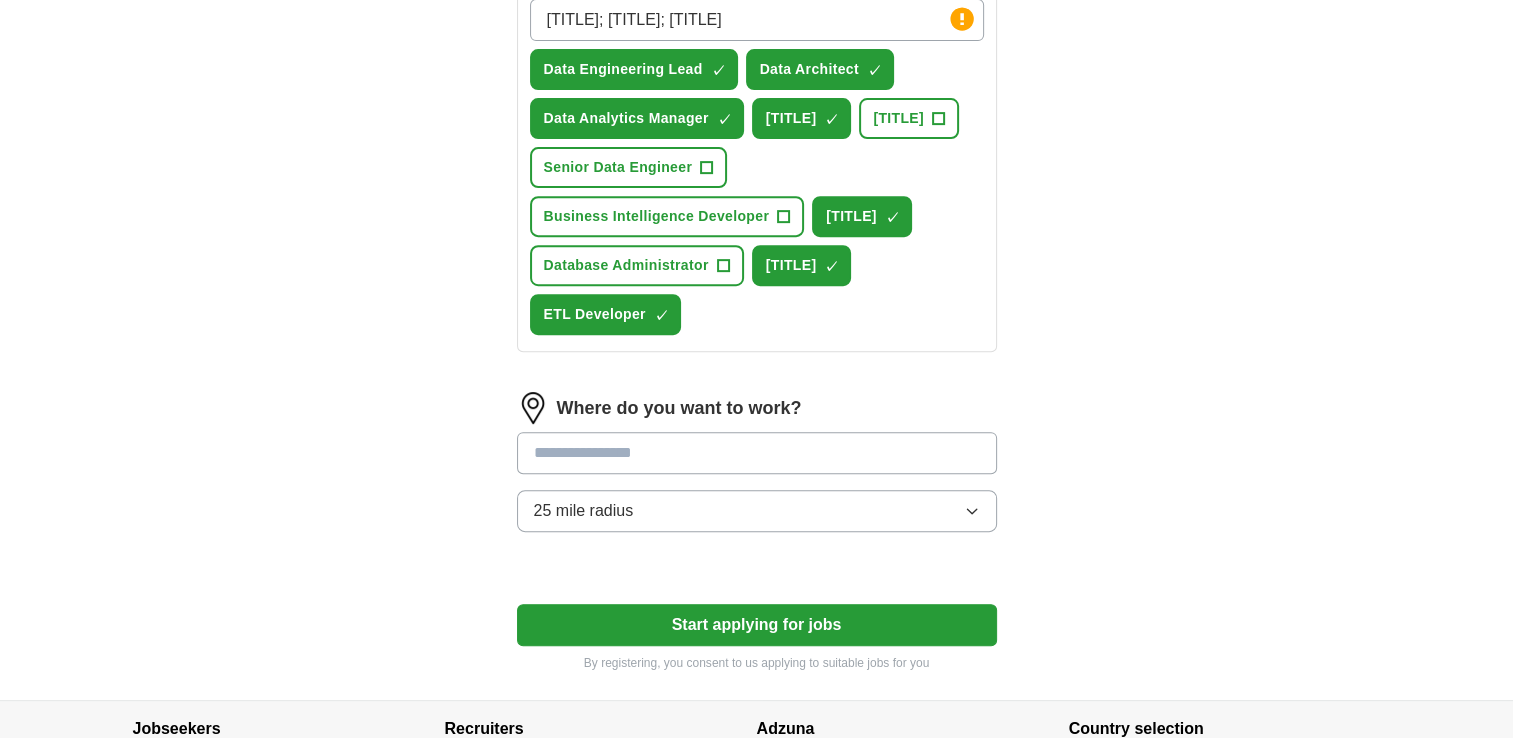 type on "[TITLE]; [TITLE]; [TITLE]" 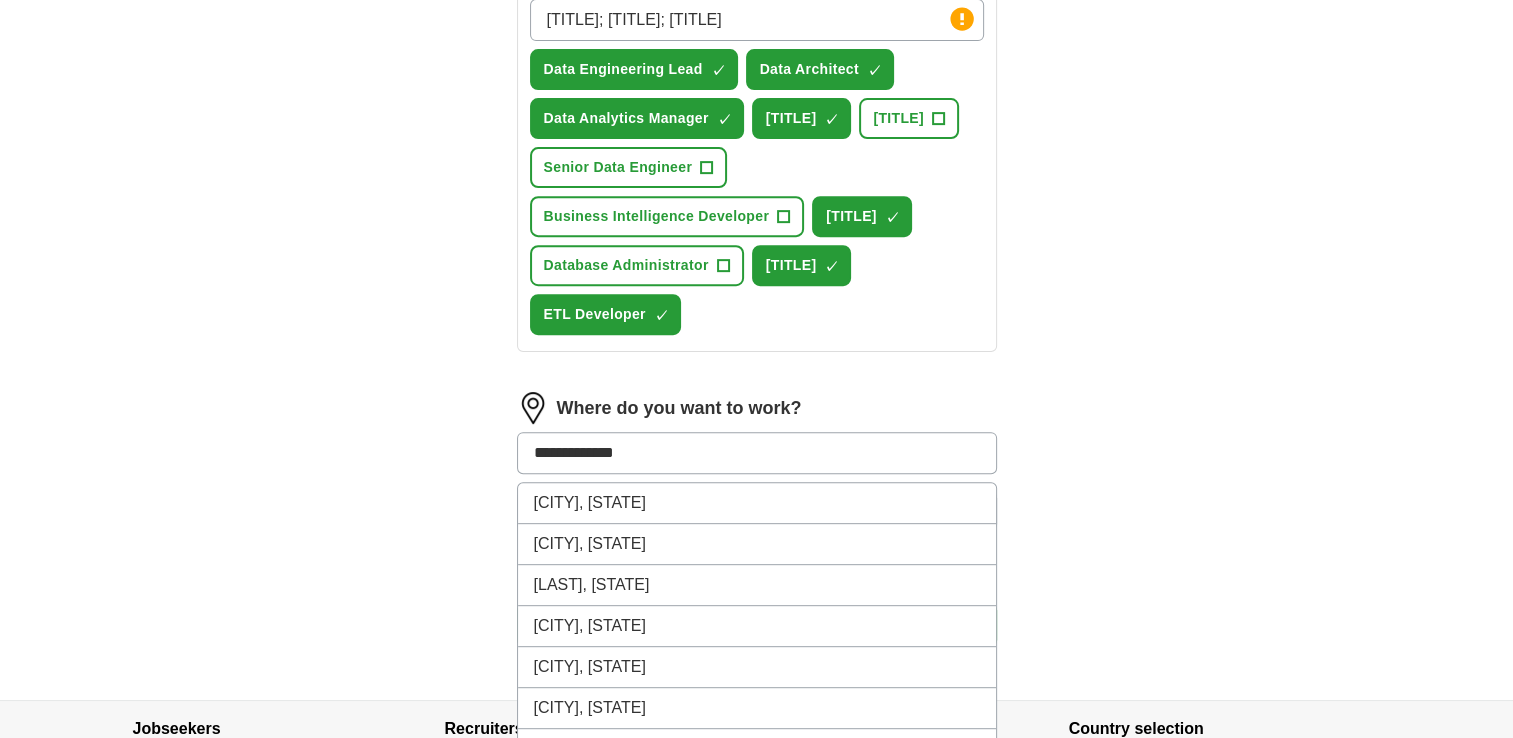 type on "**********" 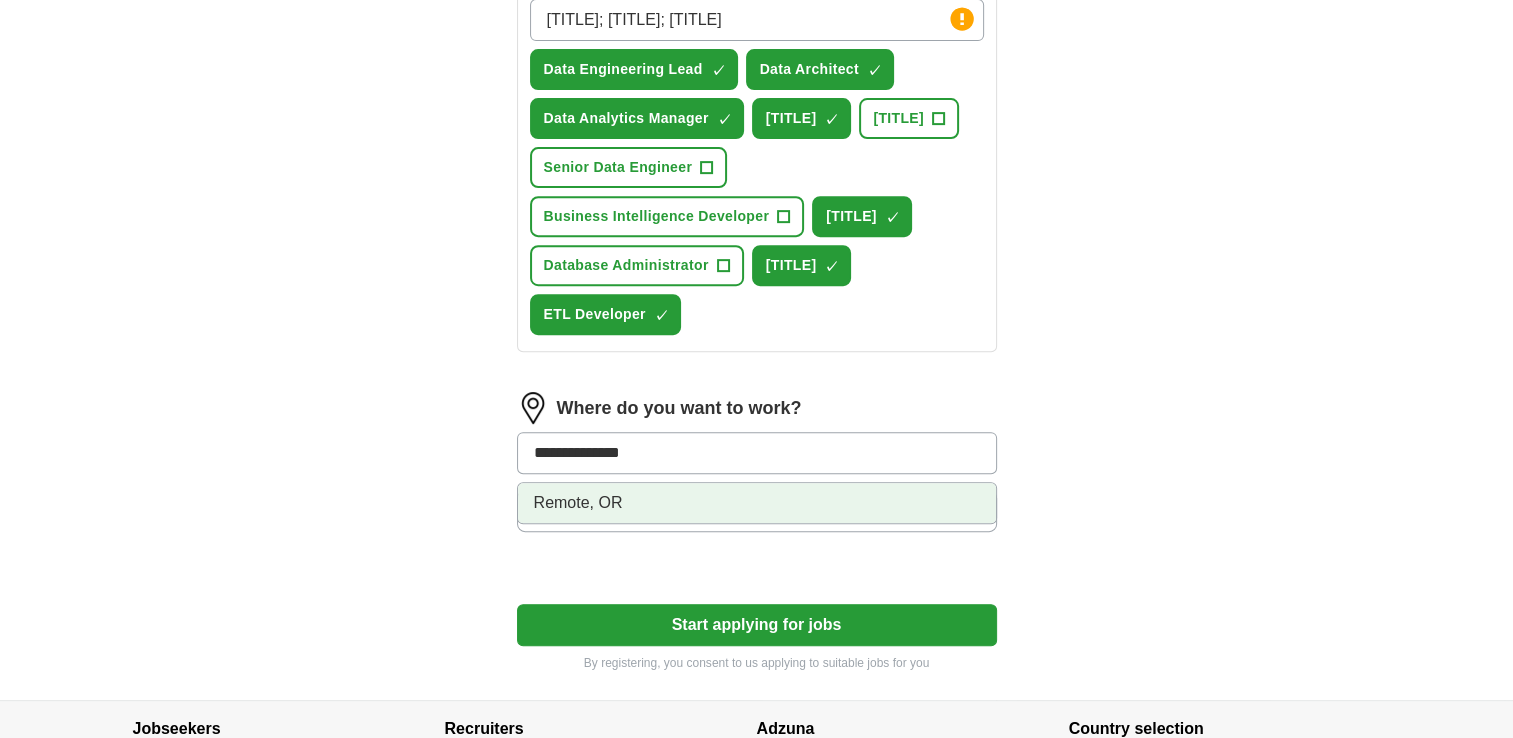 click on "Remote, OR" at bounding box center [757, 503] 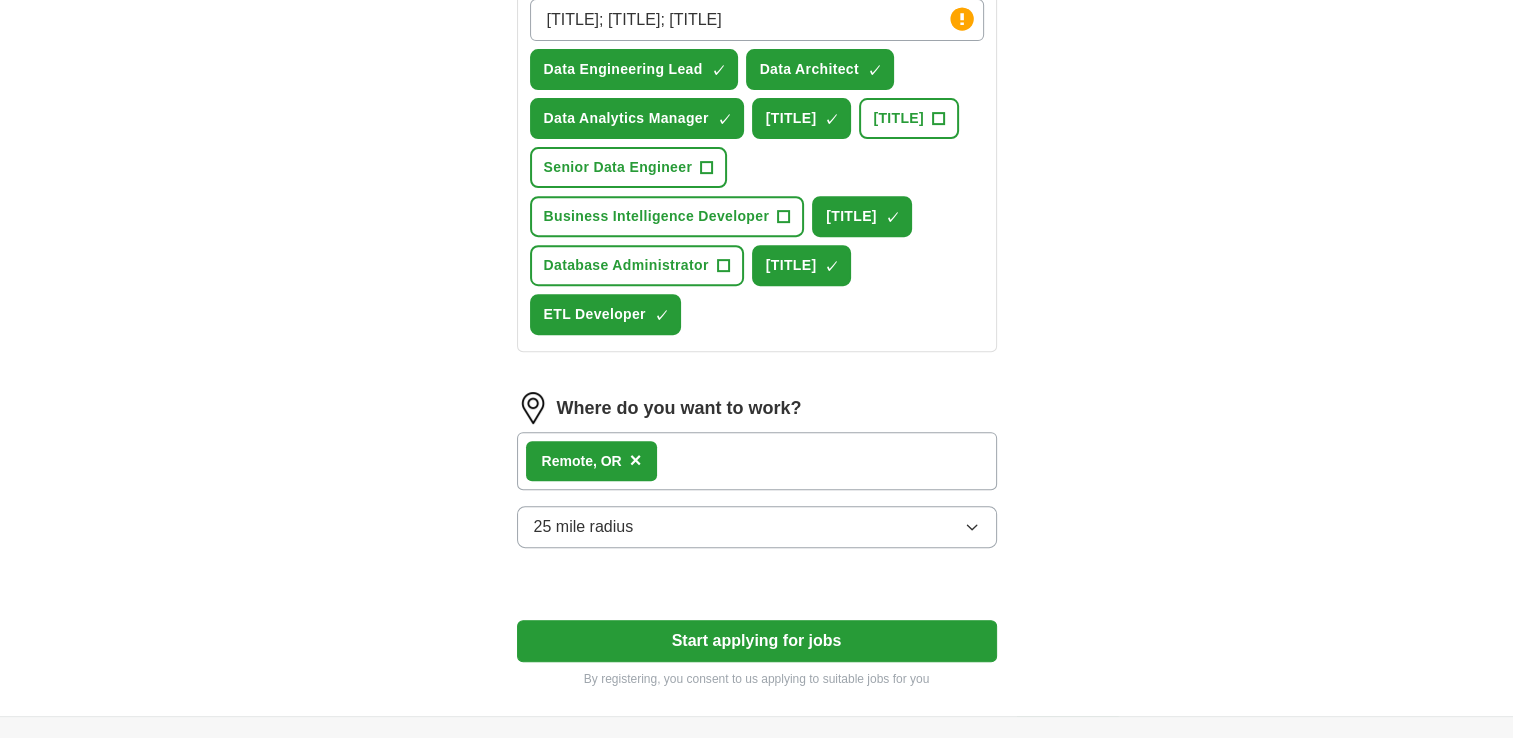 click on "Remote, [STATE] ×" at bounding box center [757, 461] 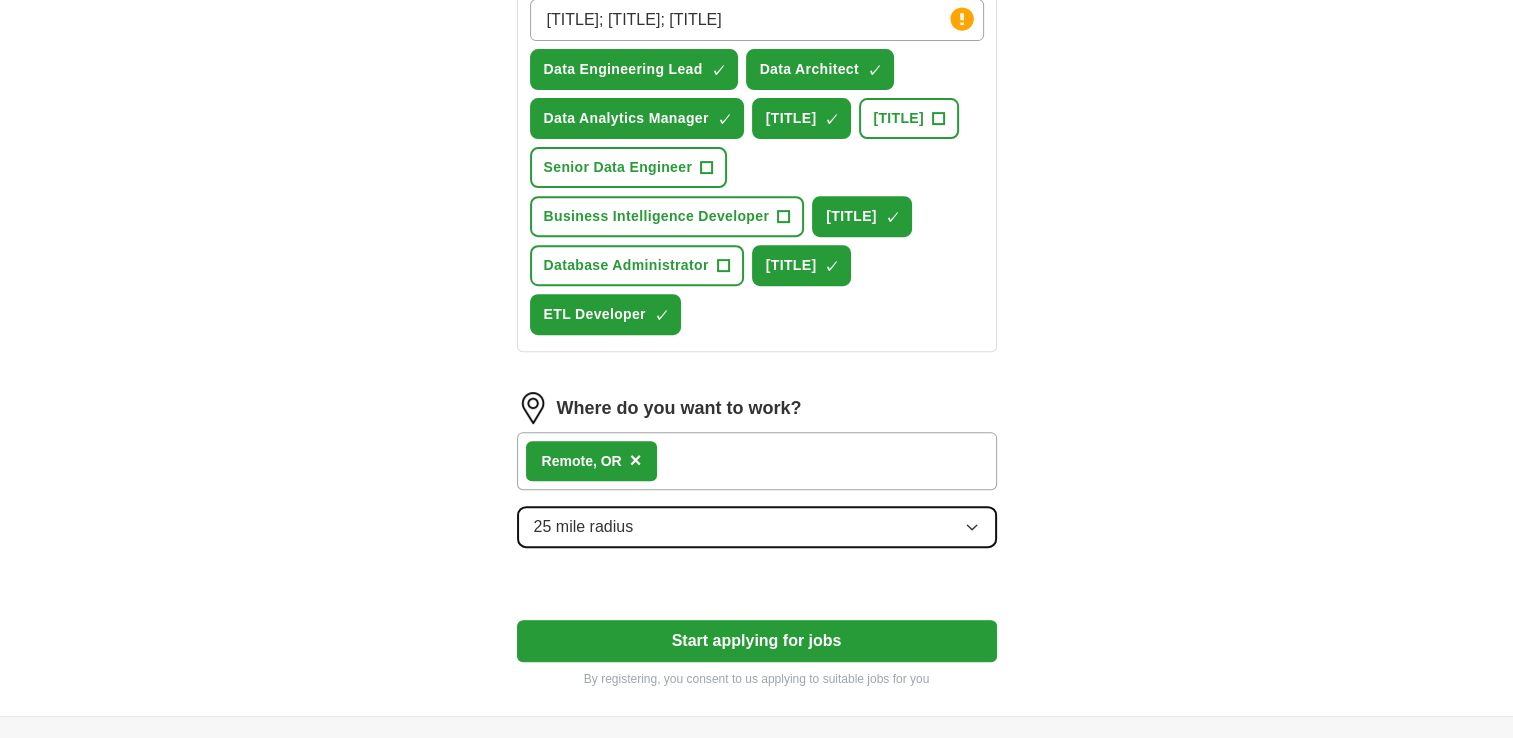 click on "25 mile radius" at bounding box center [757, 527] 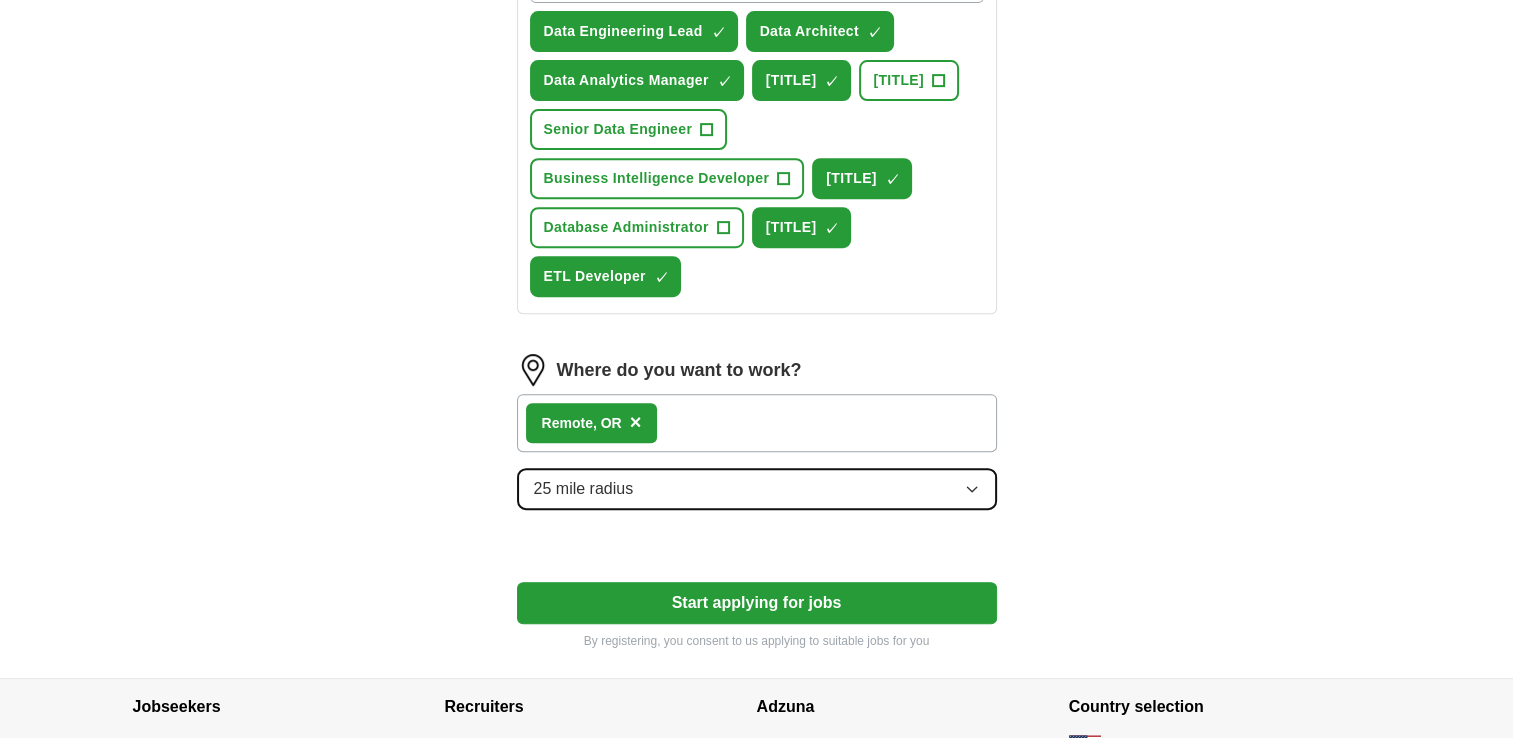 scroll, scrollTop: 803, scrollLeft: 0, axis: vertical 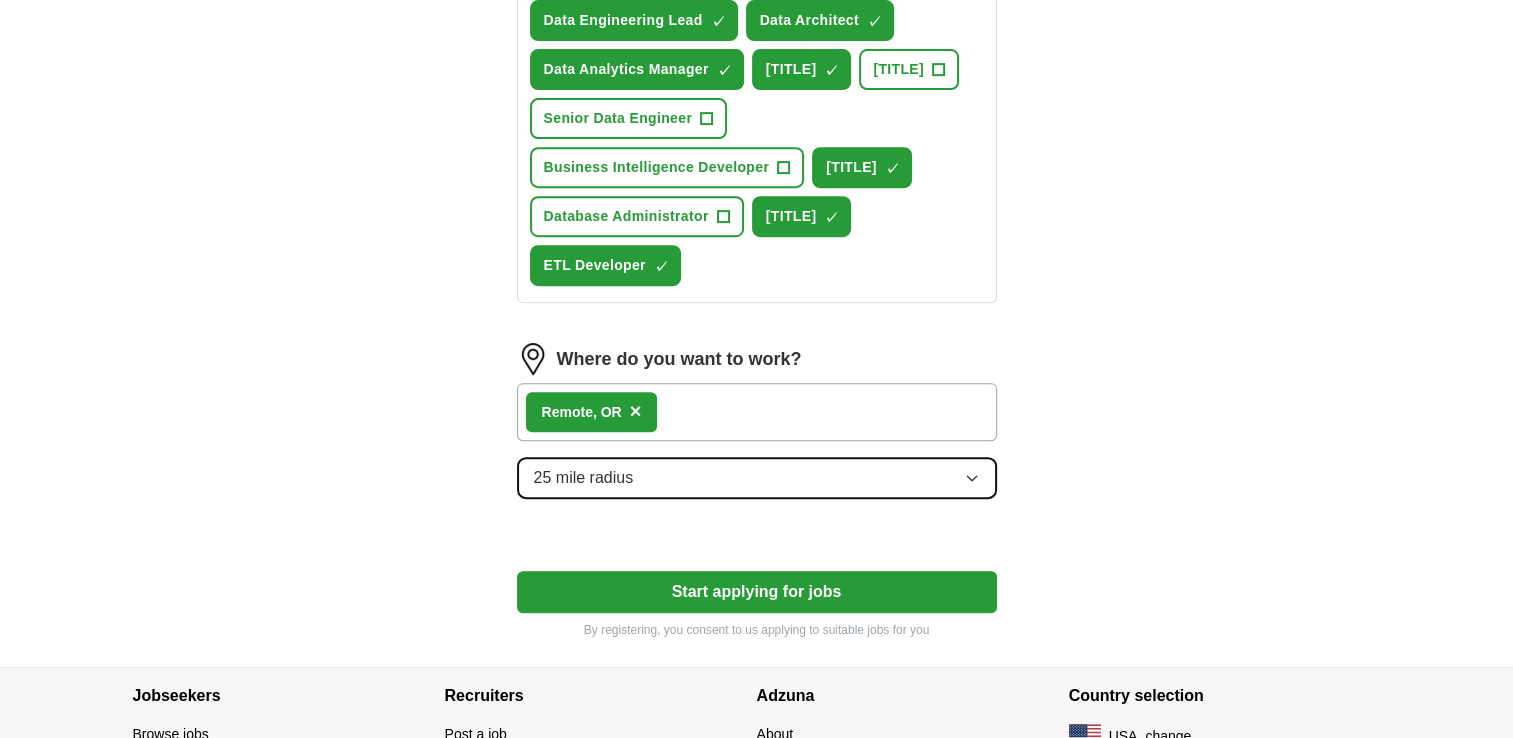 click on "25 mile radius" at bounding box center [757, 478] 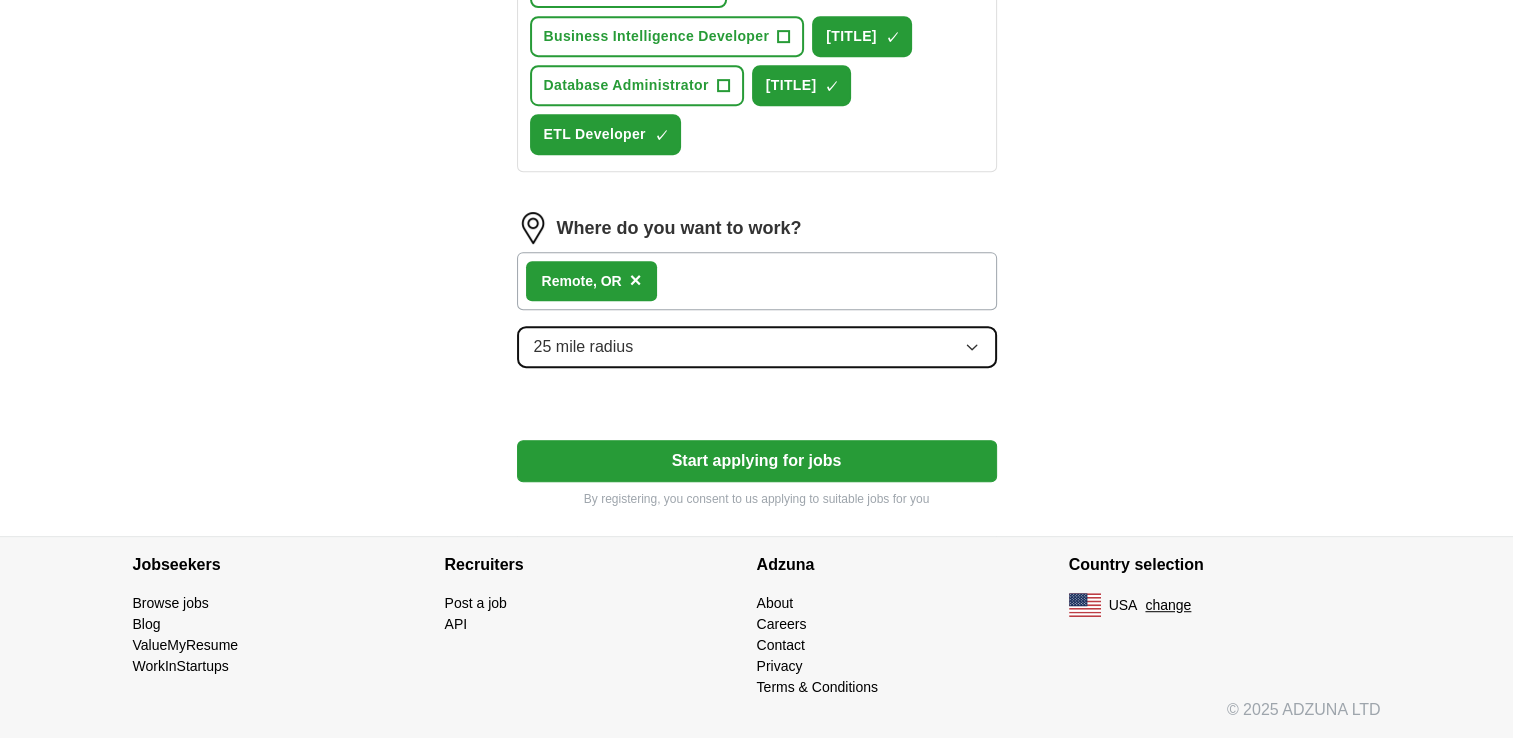 scroll, scrollTop: 972, scrollLeft: 0, axis: vertical 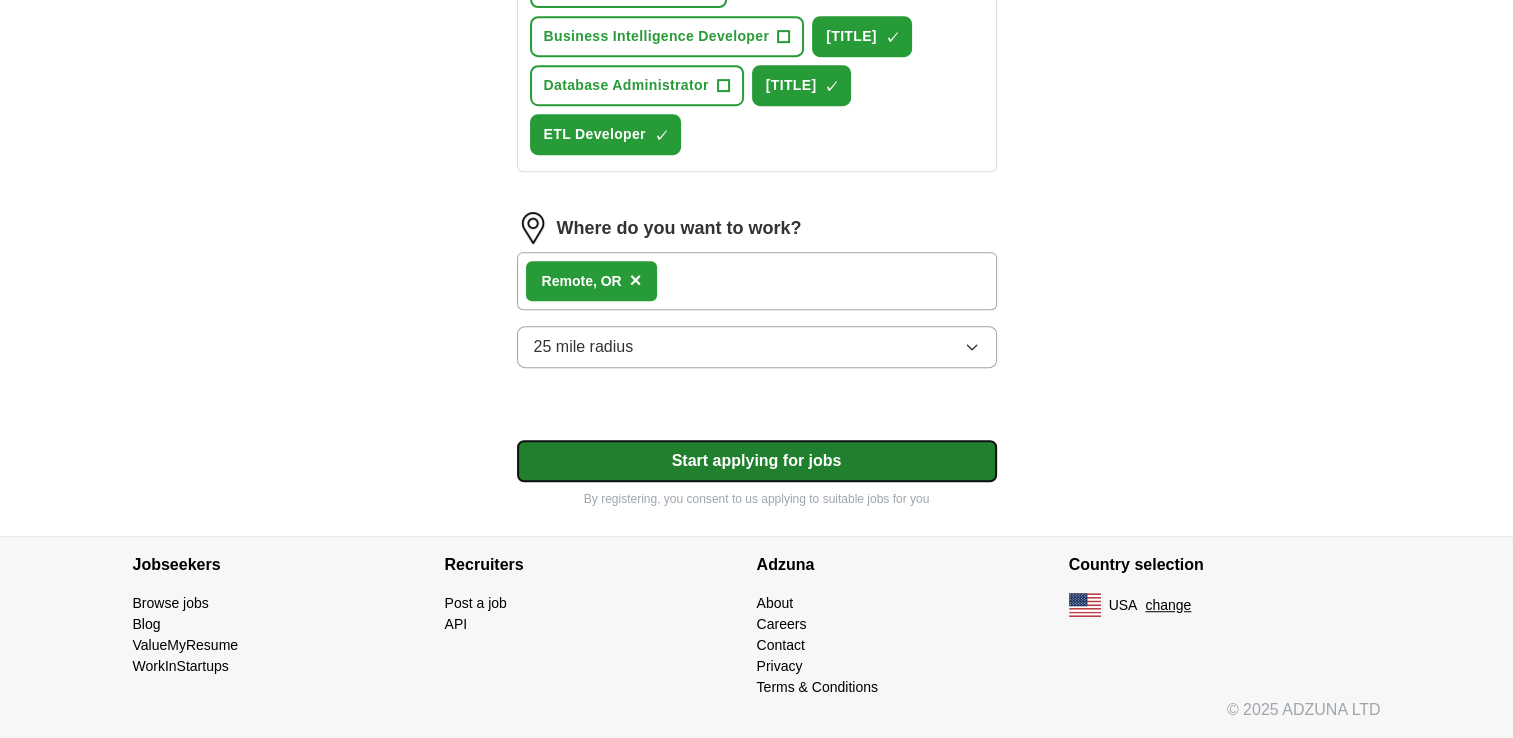 click on "Start applying for jobs" at bounding box center (757, 461) 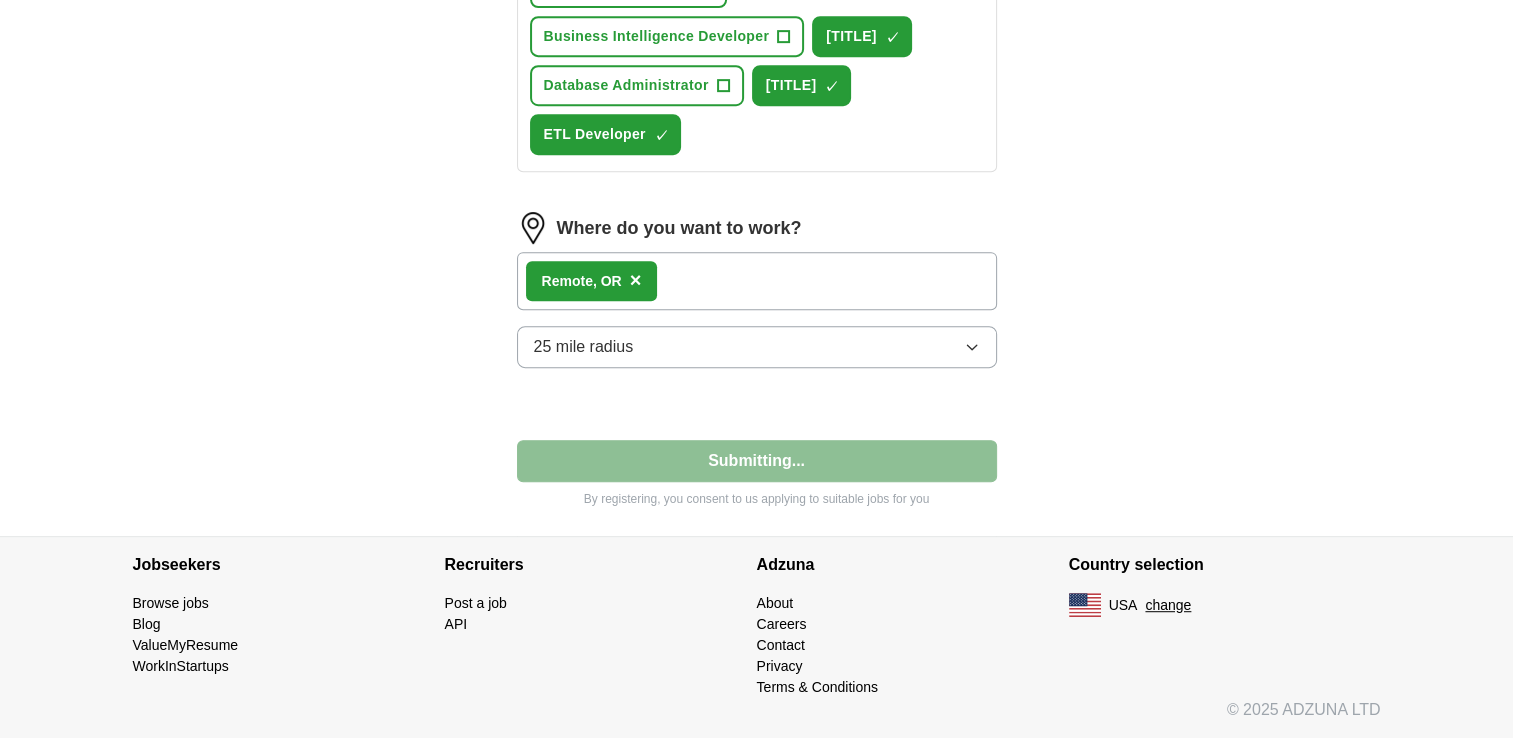 select on "**" 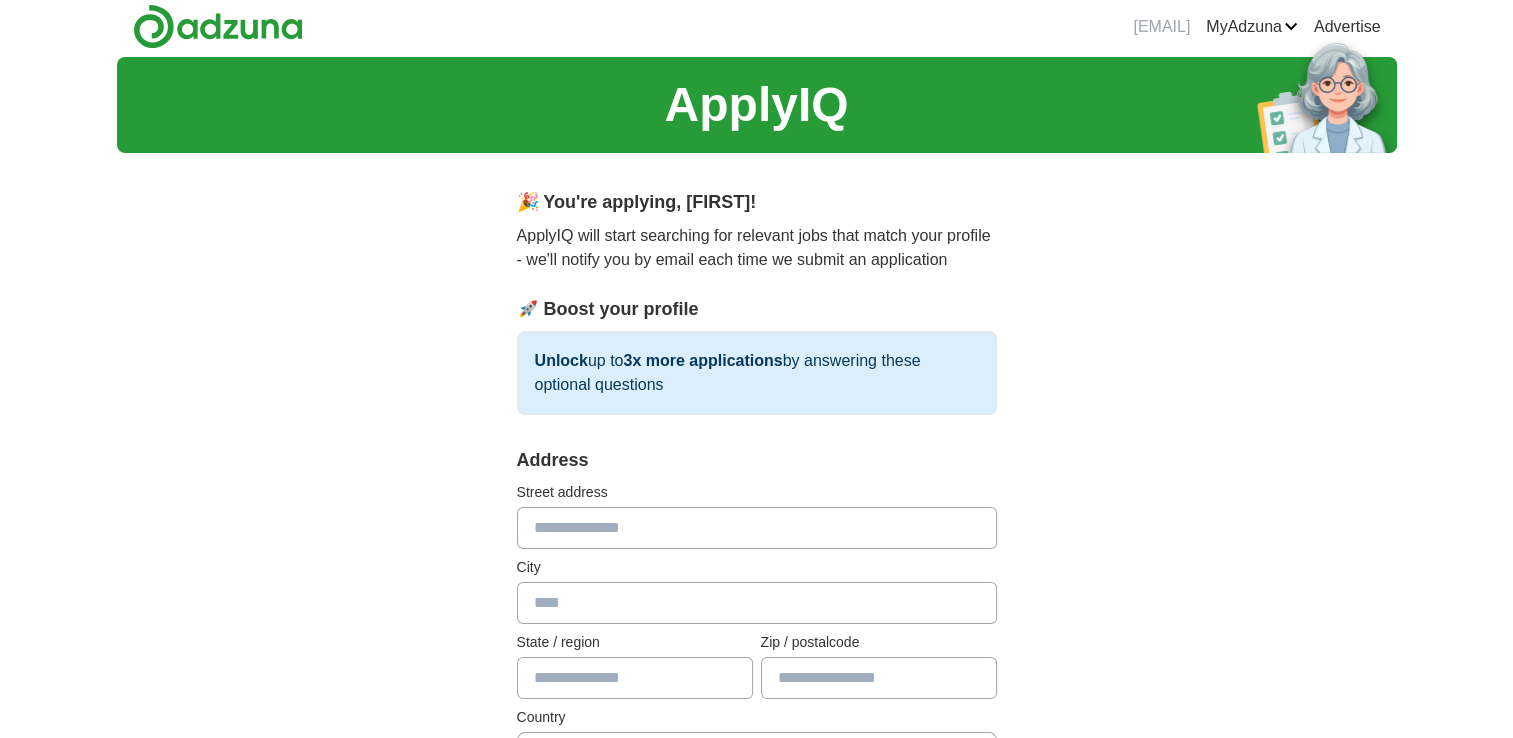 scroll, scrollTop: 0, scrollLeft: 0, axis: both 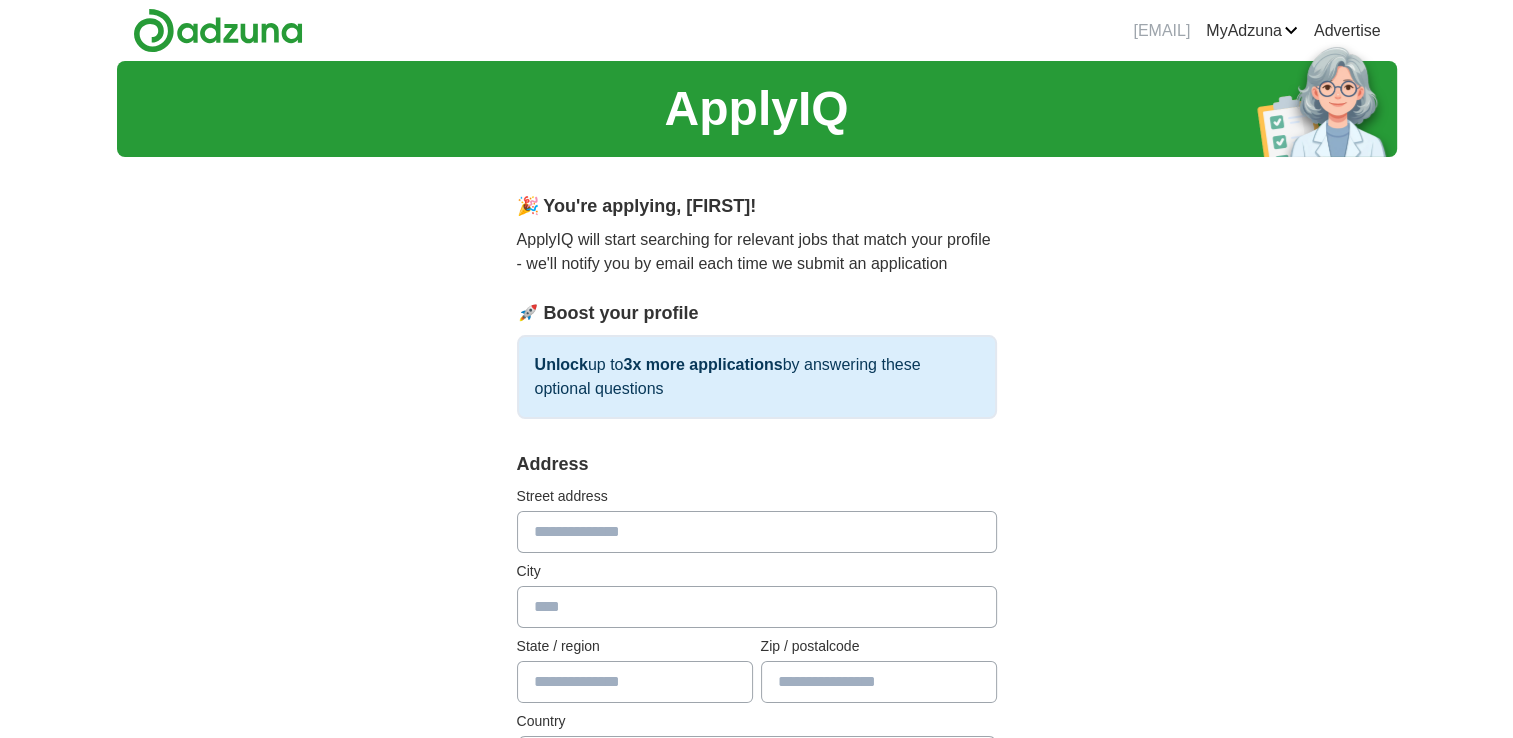click at bounding box center [757, 532] 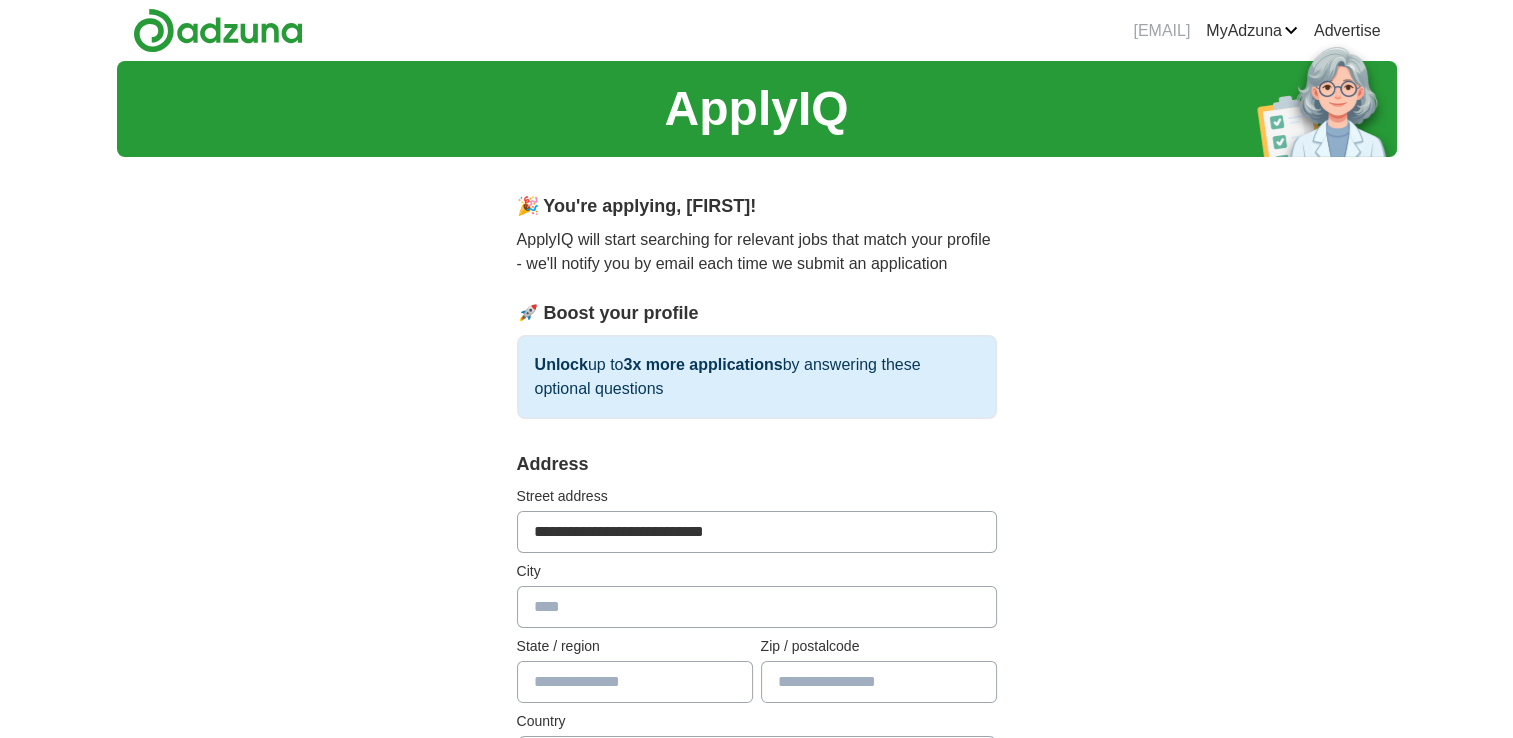 type on "*******" 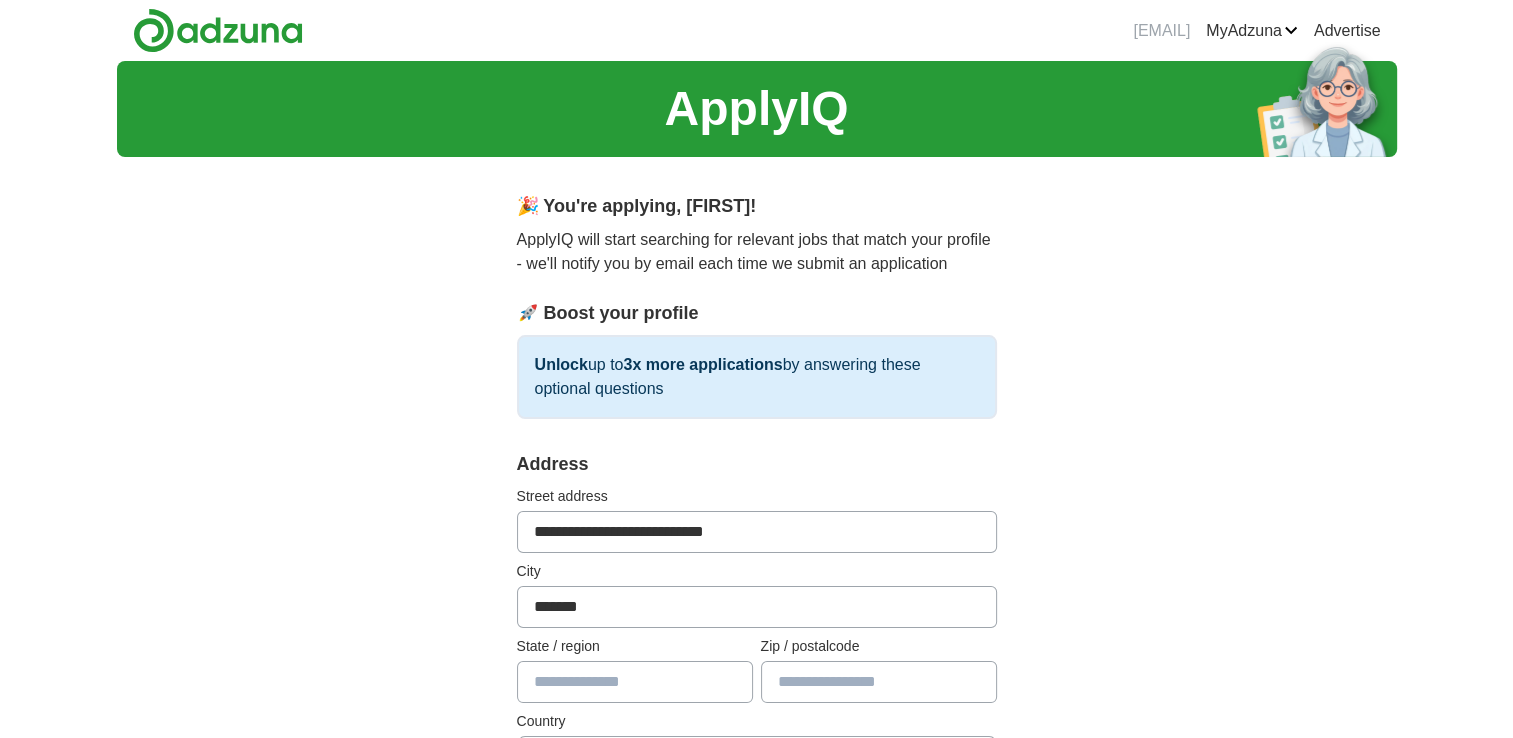 type on "********" 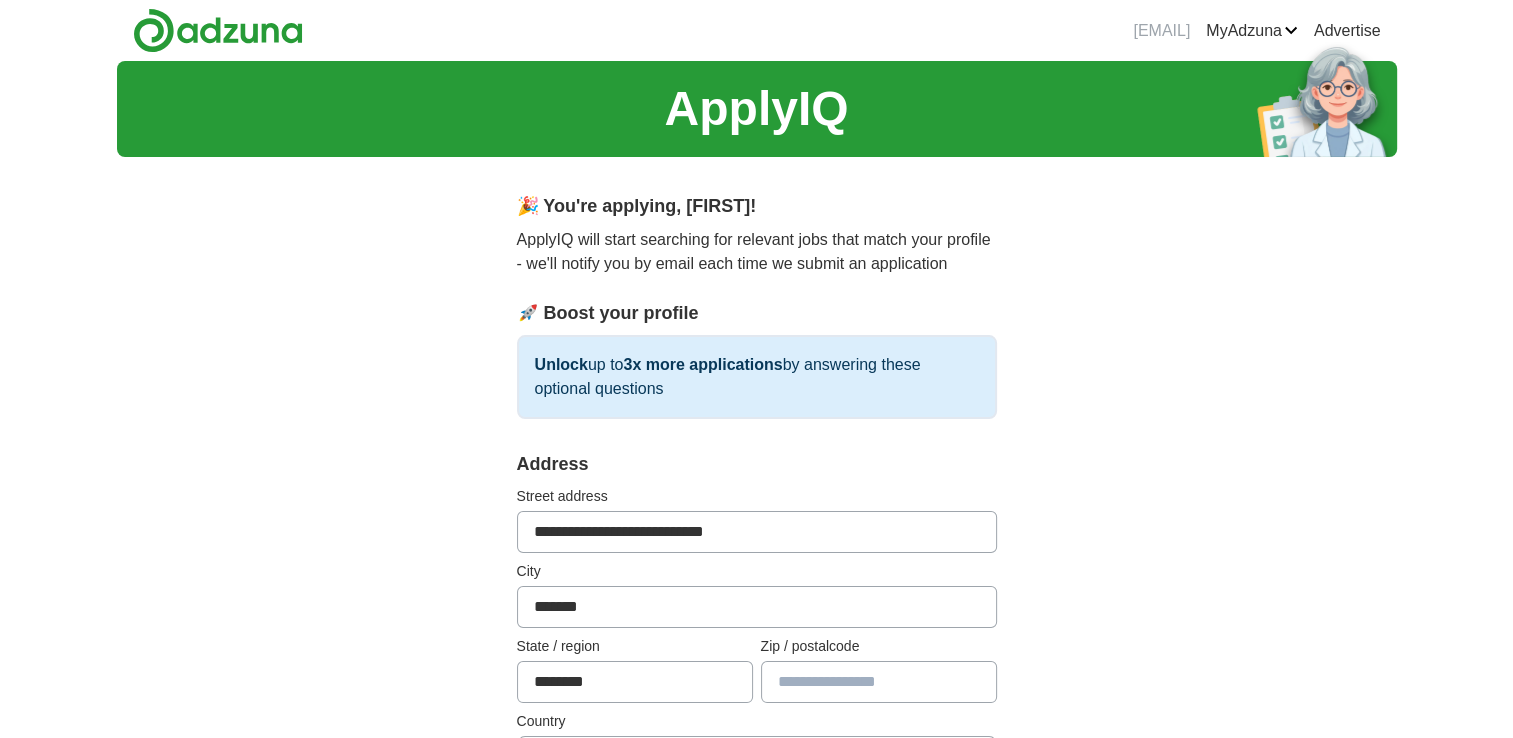 type on "*****" 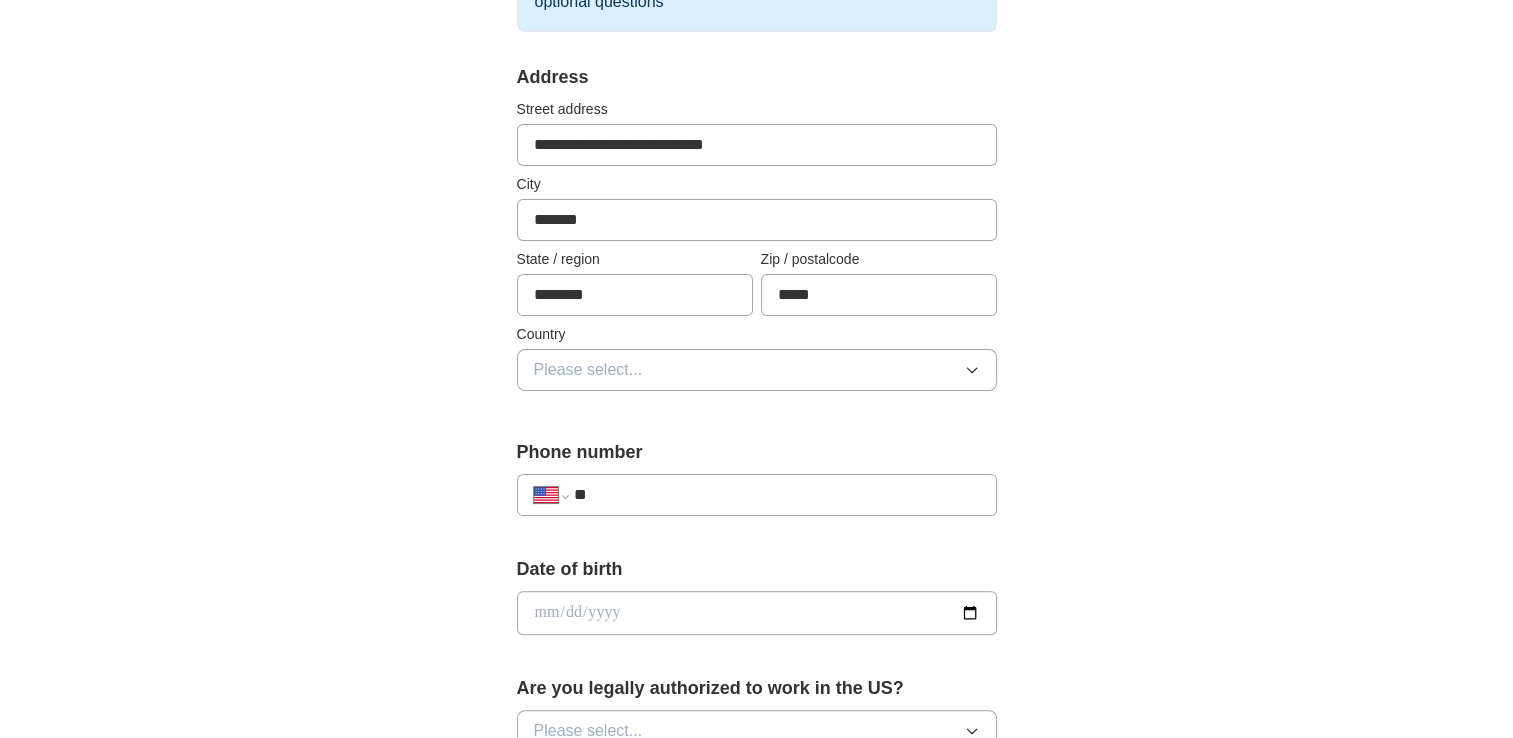 scroll, scrollTop: 398, scrollLeft: 0, axis: vertical 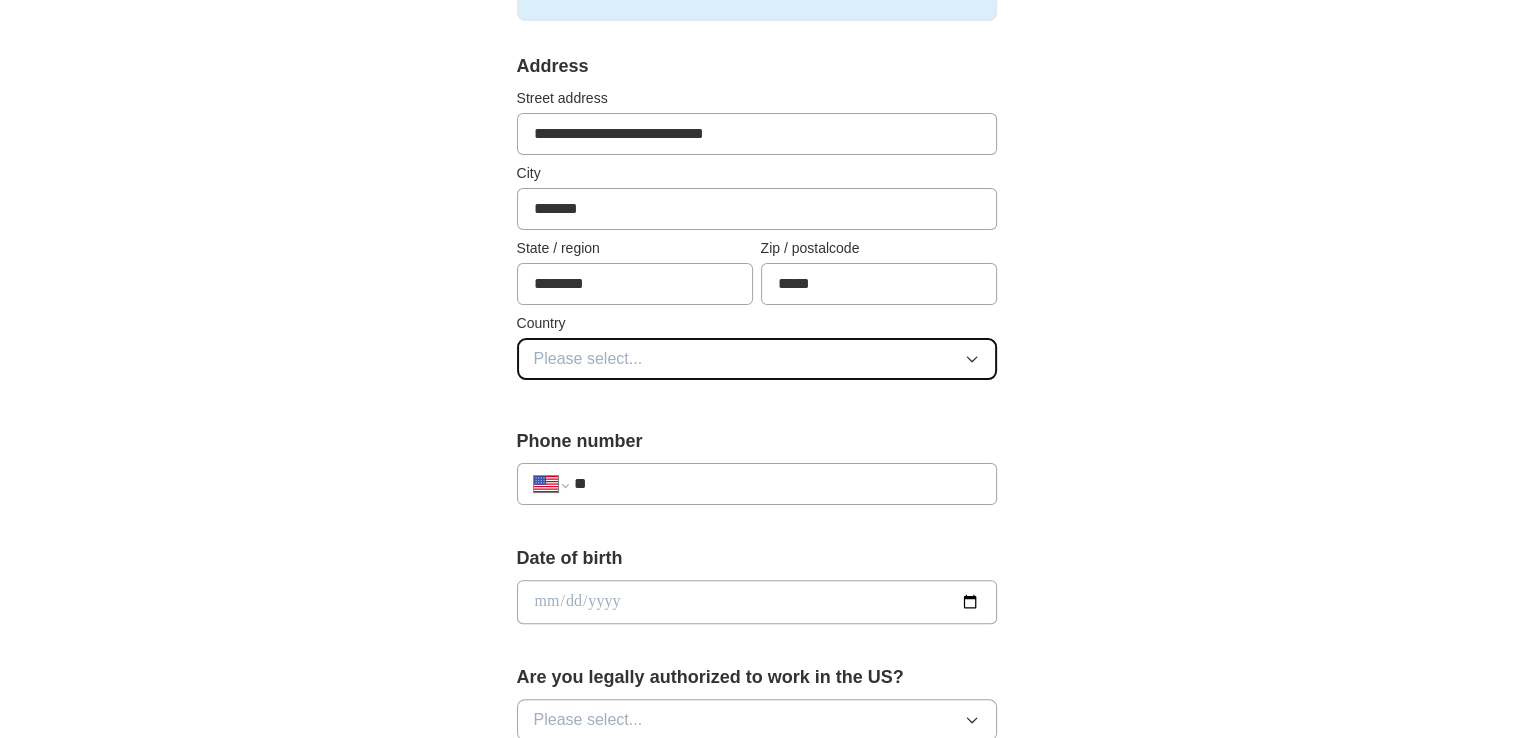 click 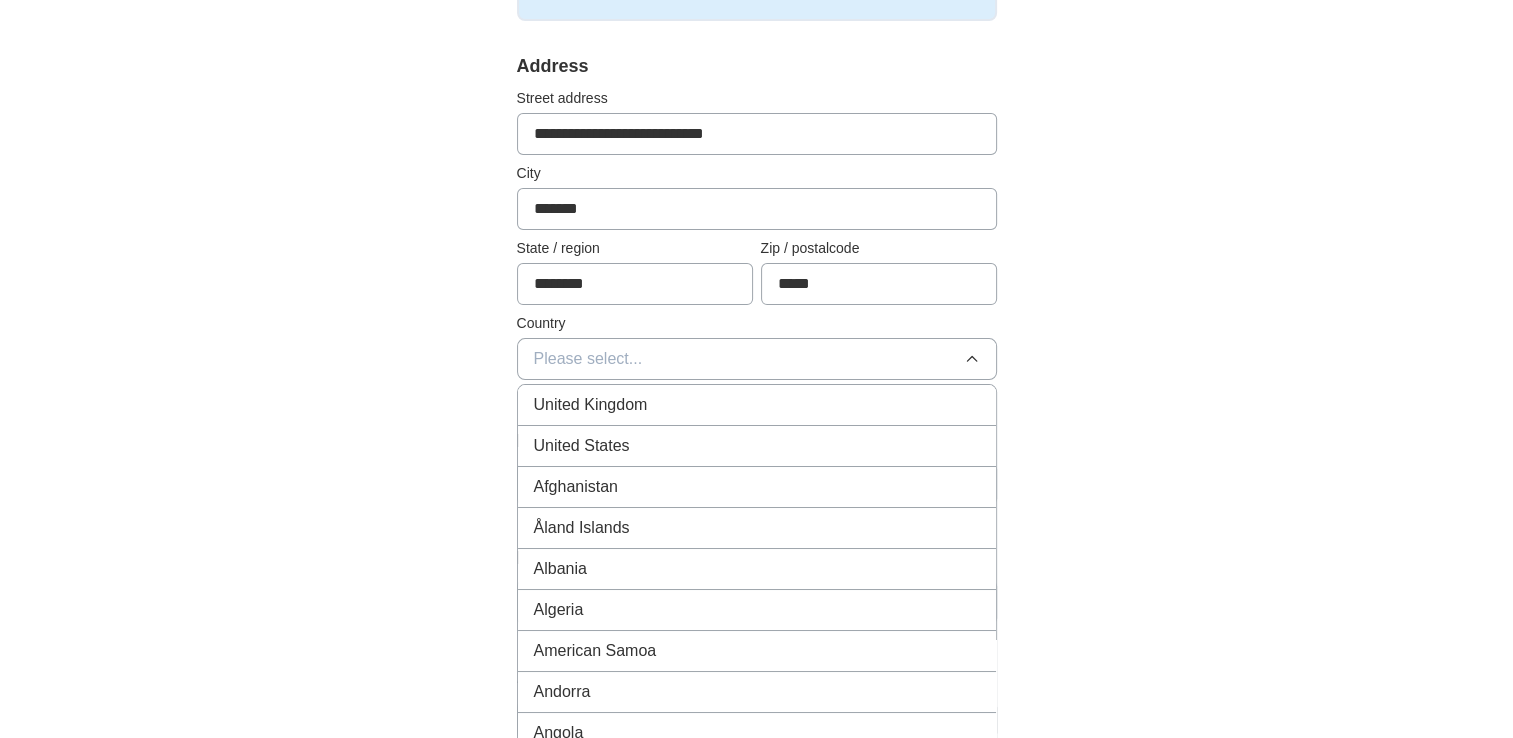 click on "United States" at bounding box center (757, 446) 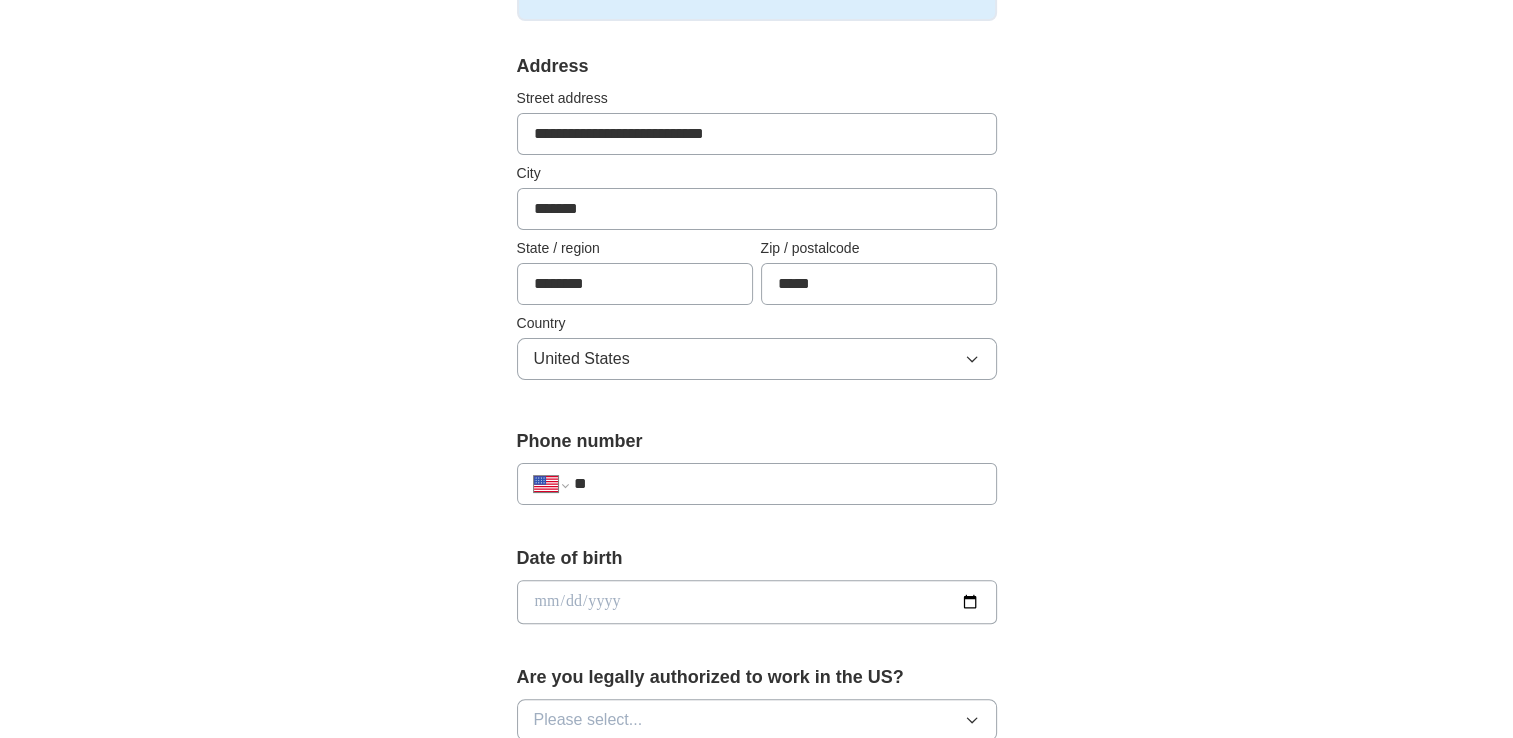 click on "**" at bounding box center (776, 484) 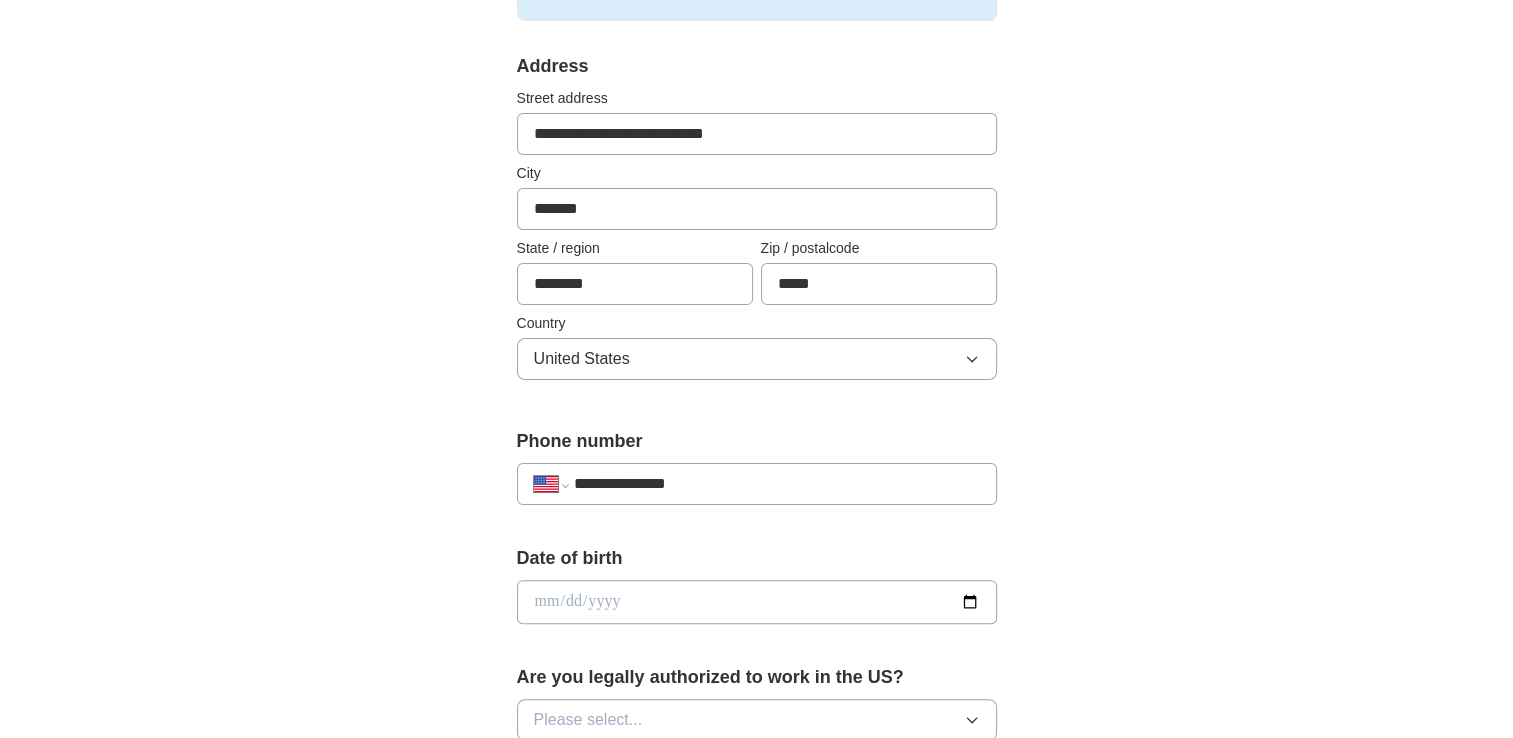 type on "**********" 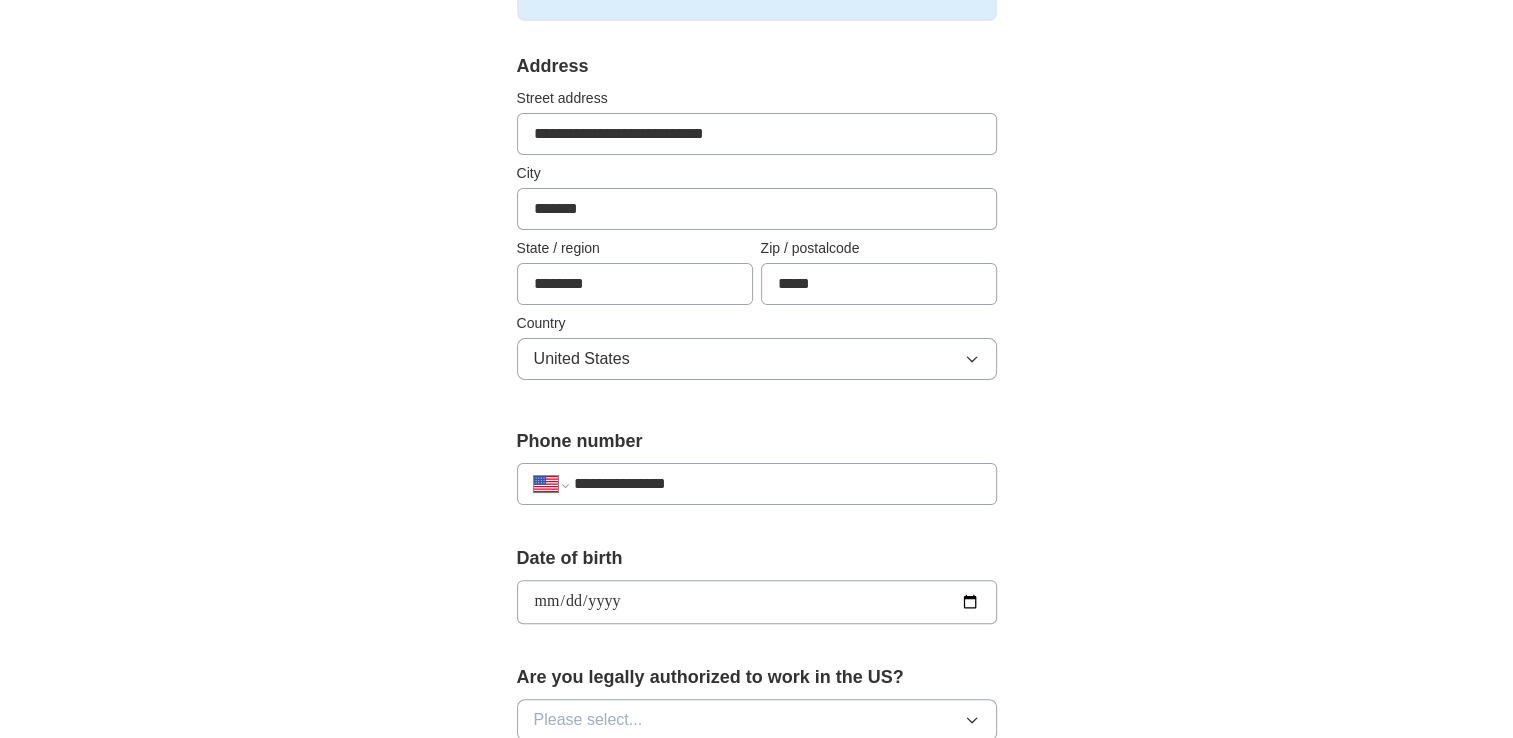 type on "**********" 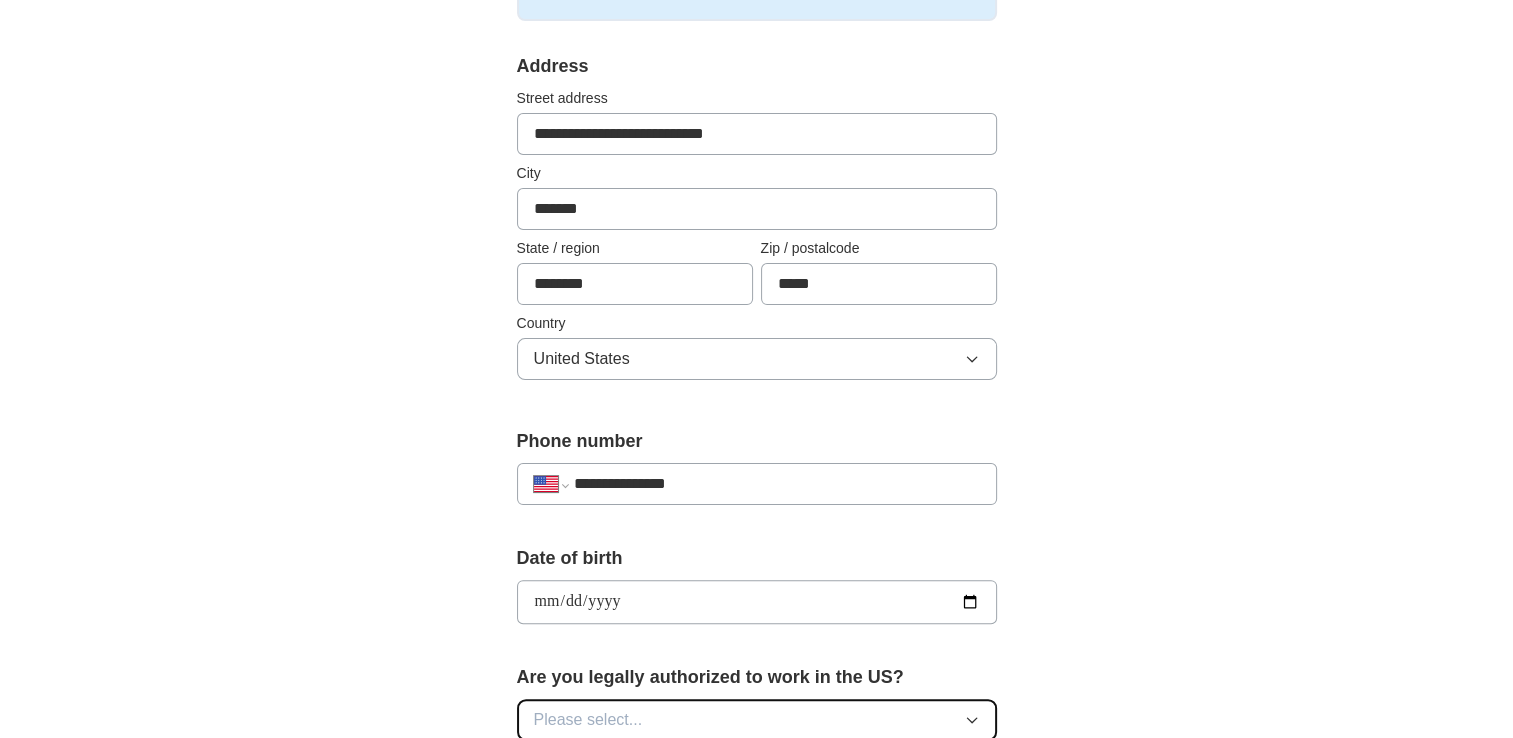 click 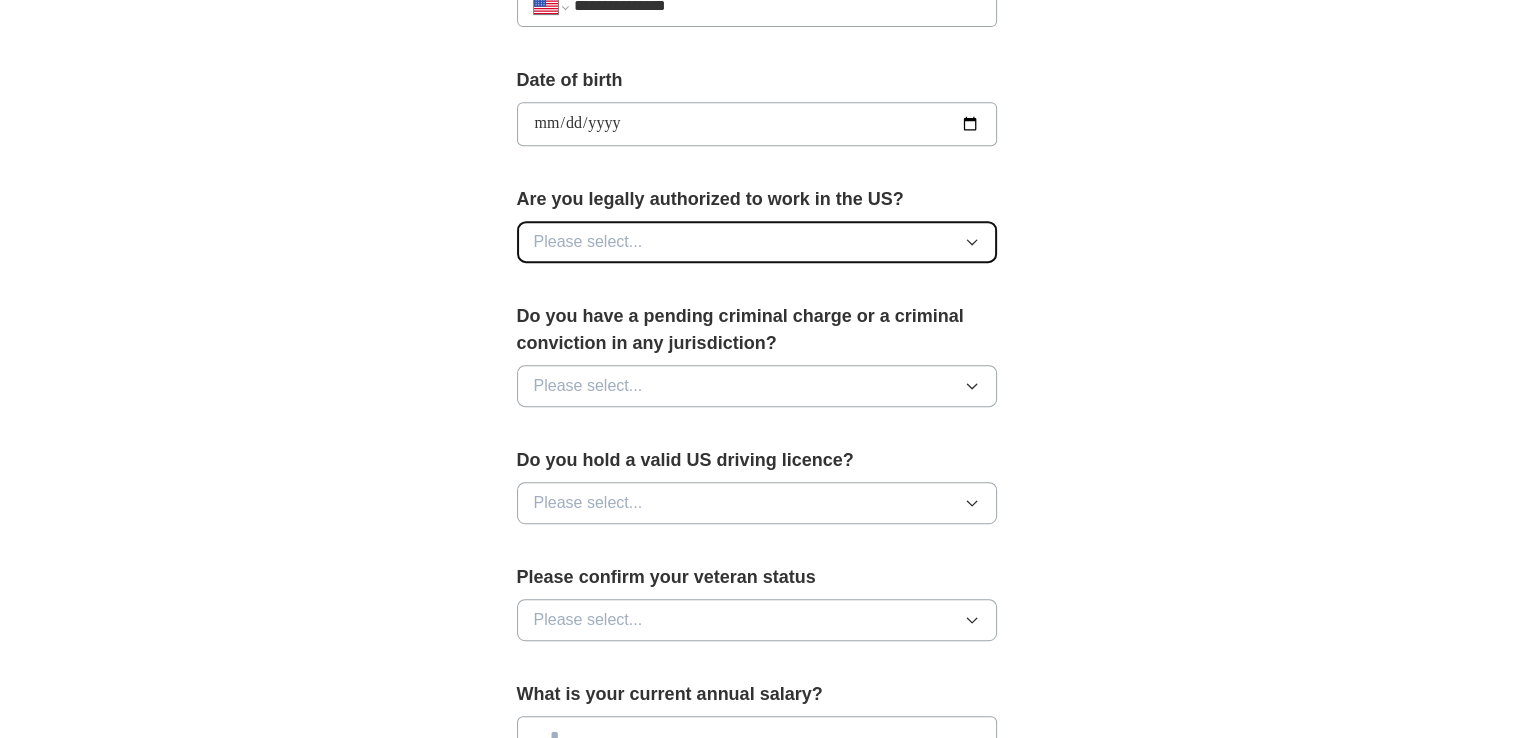 scroll, scrollTop: 896, scrollLeft: 0, axis: vertical 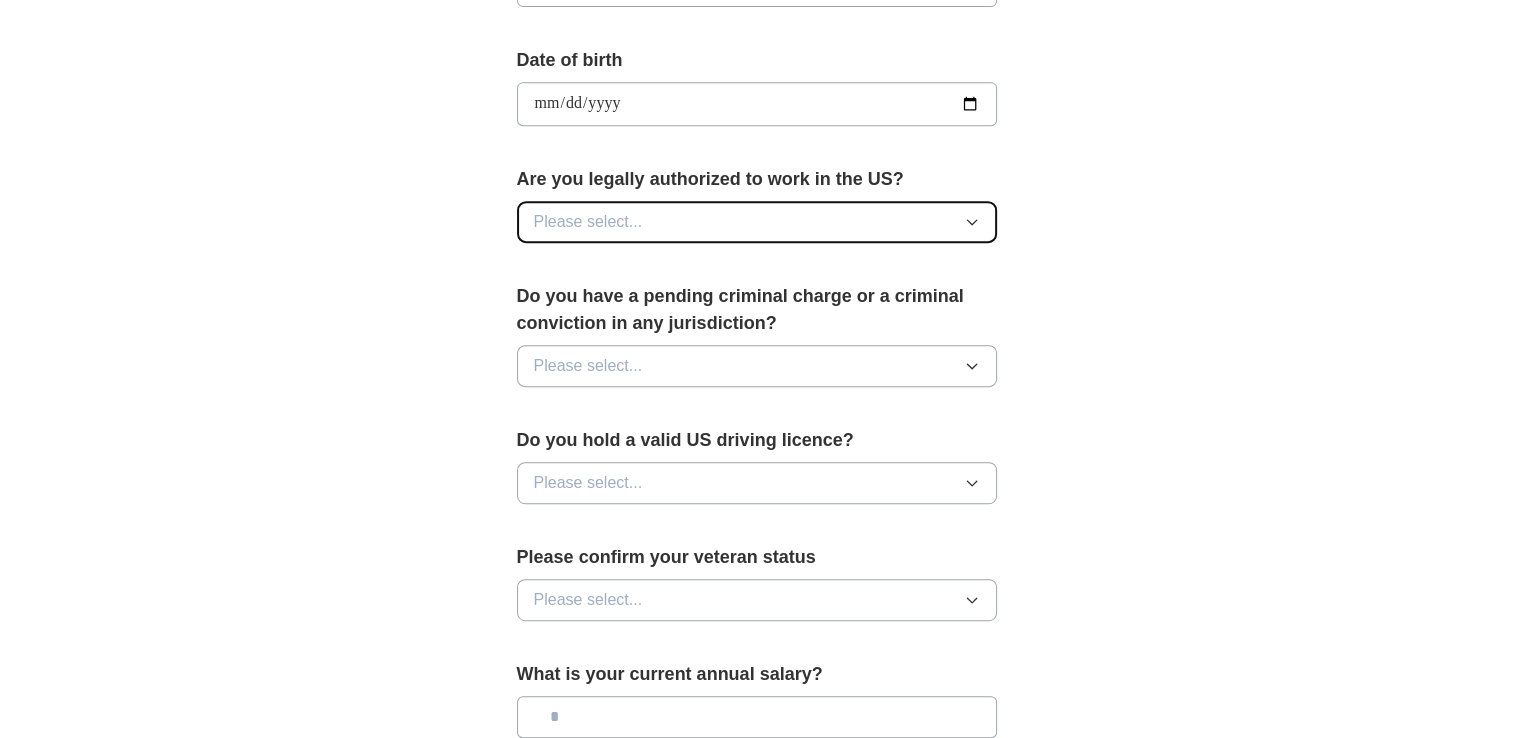 click 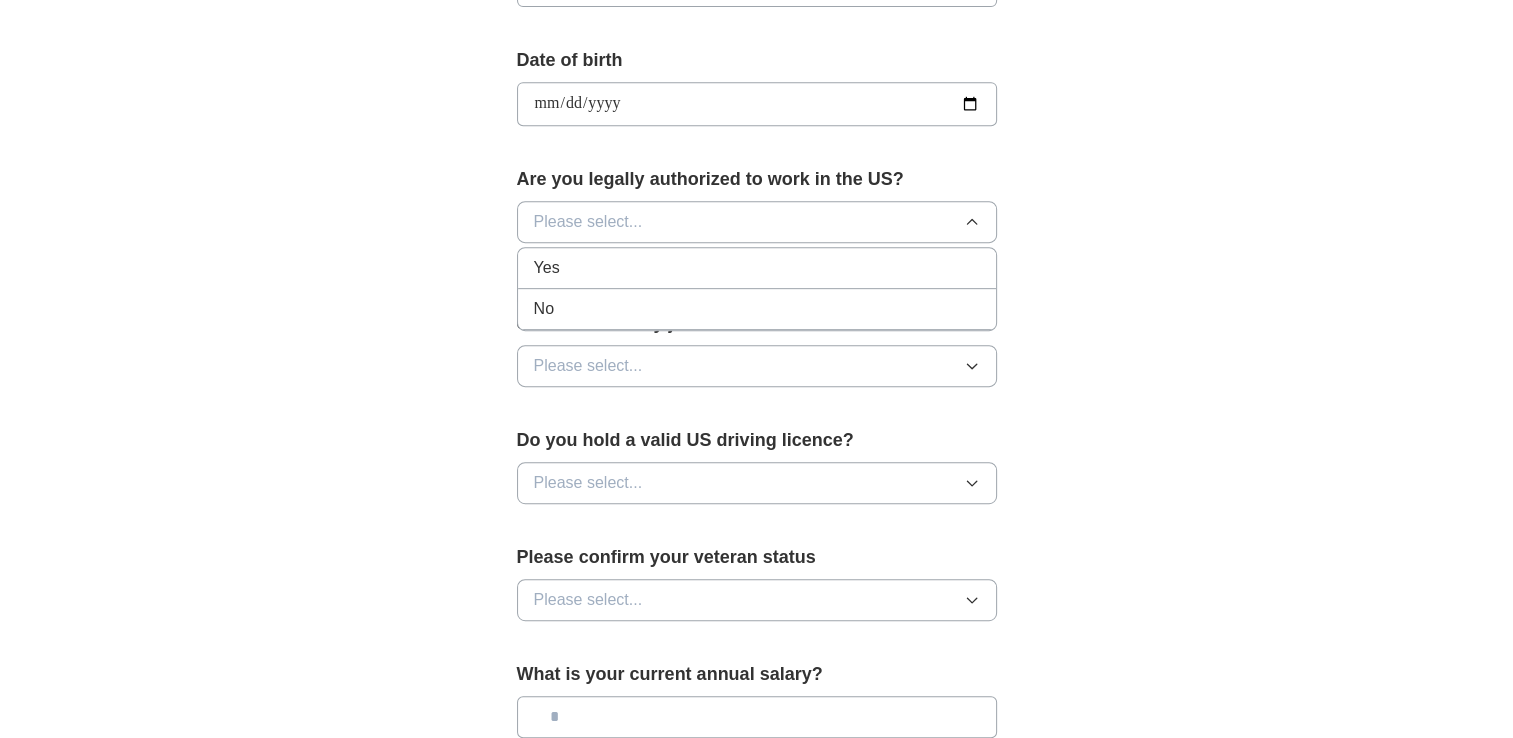 click on "Yes" at bounding box center (757, 268) 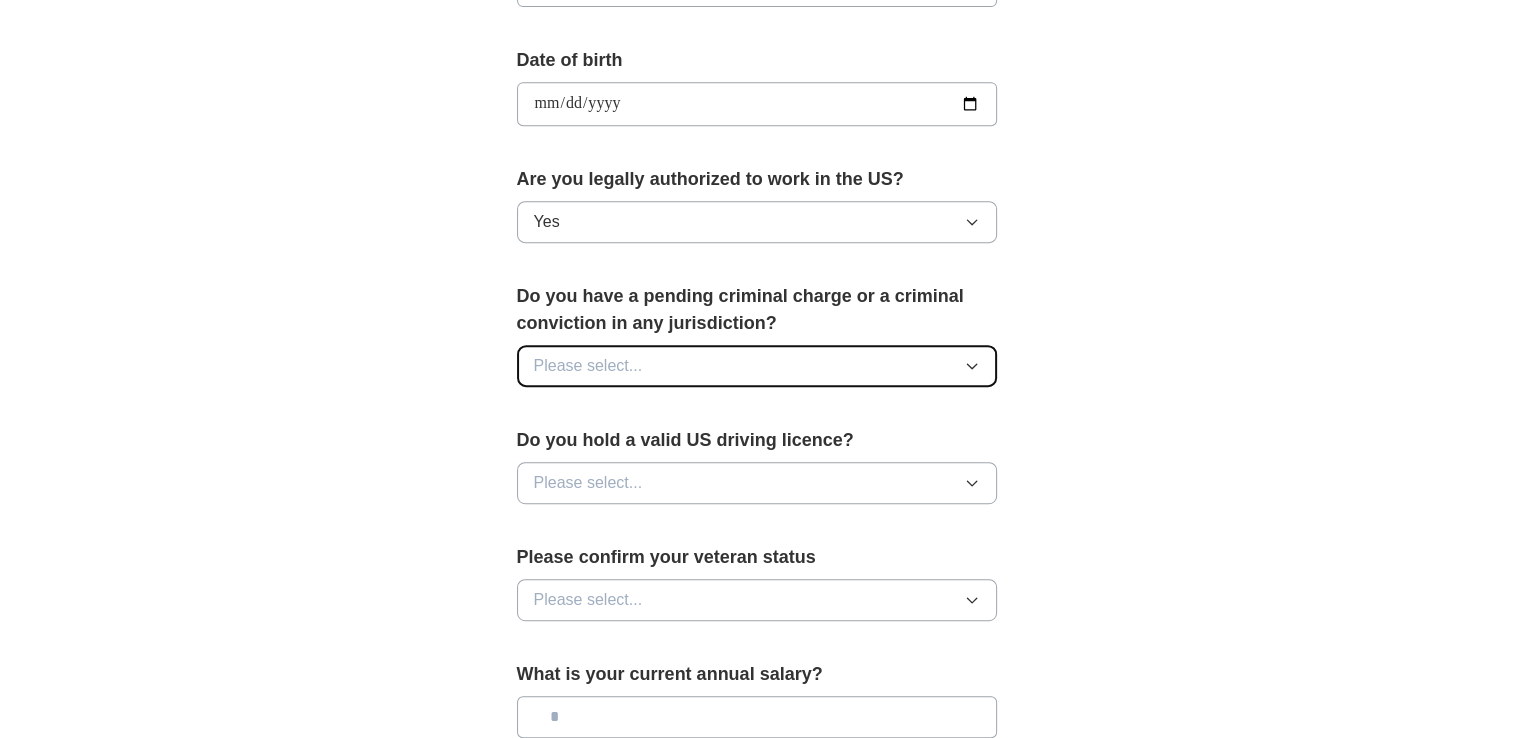click 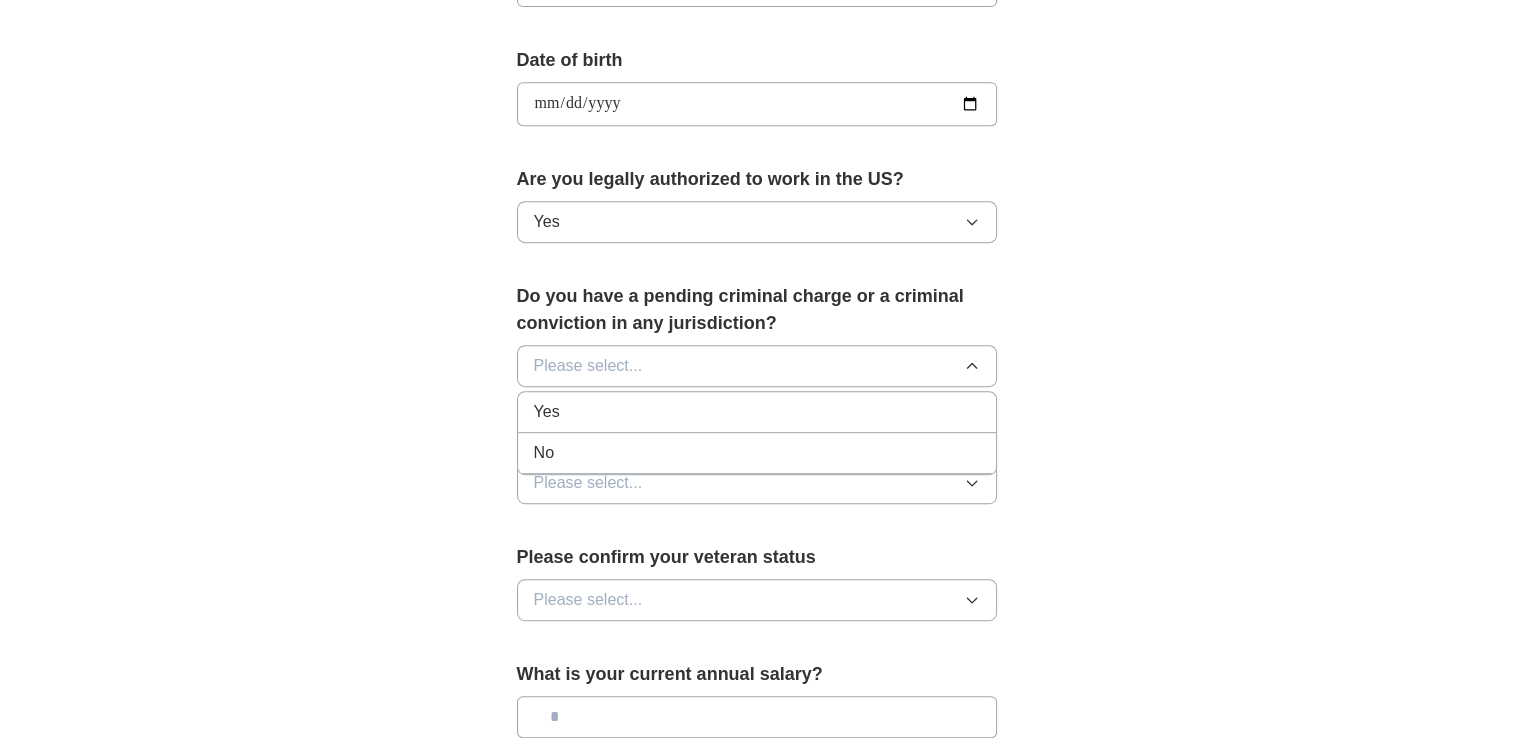 drag, startPoint x: 571, startPoint y: 452, endPoint x: 590, endPoint y: 454, distance: 19.104973 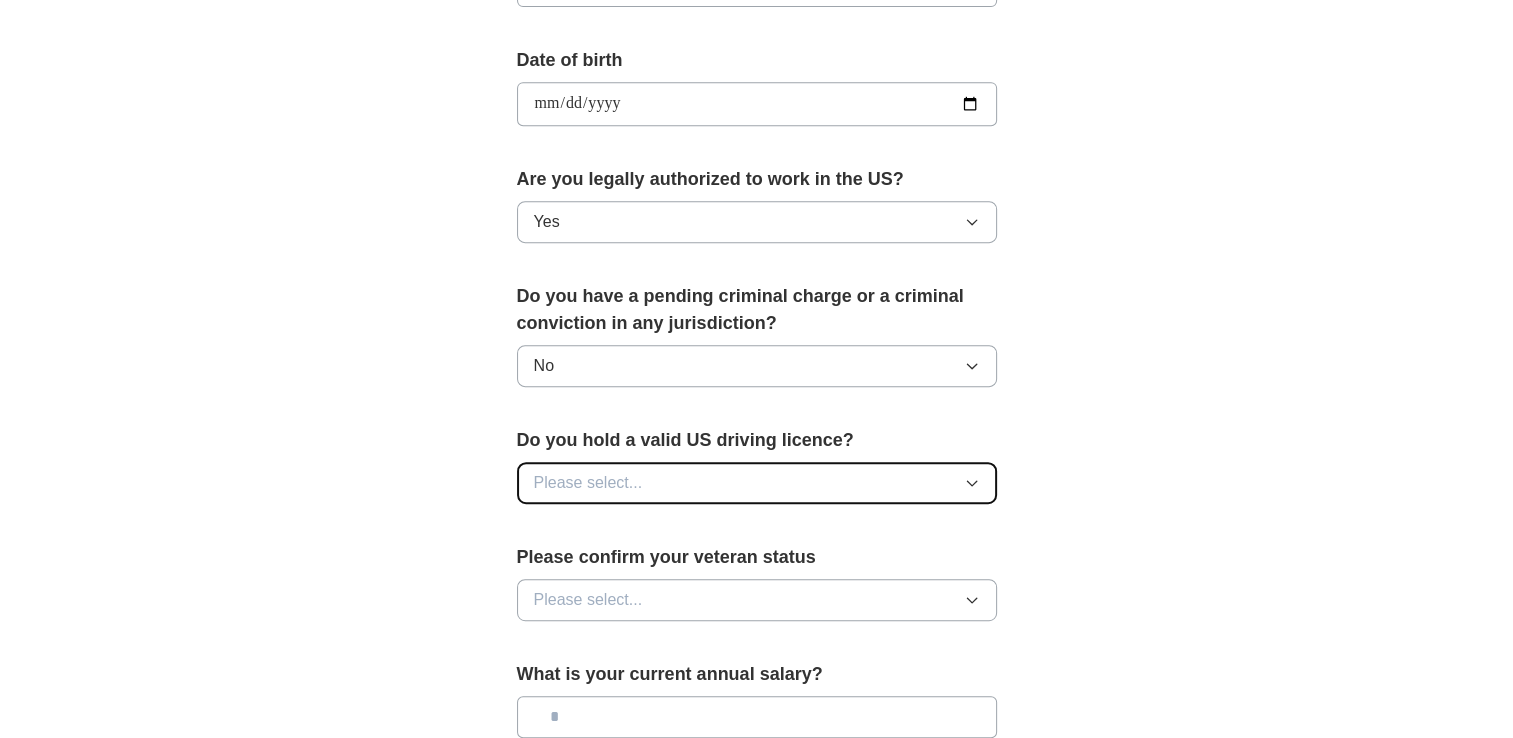 click 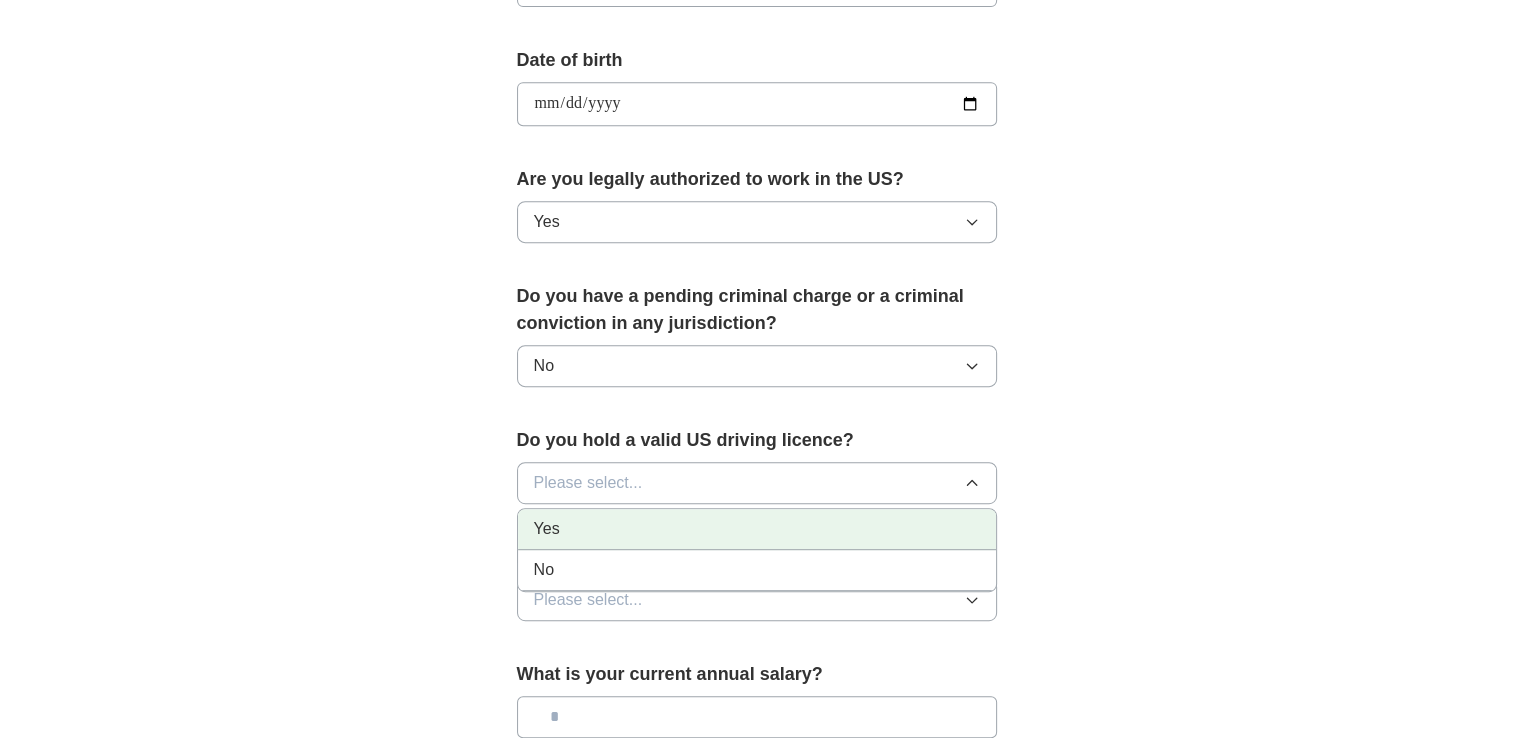 click on "Yes" at bounding box center [757, 529] 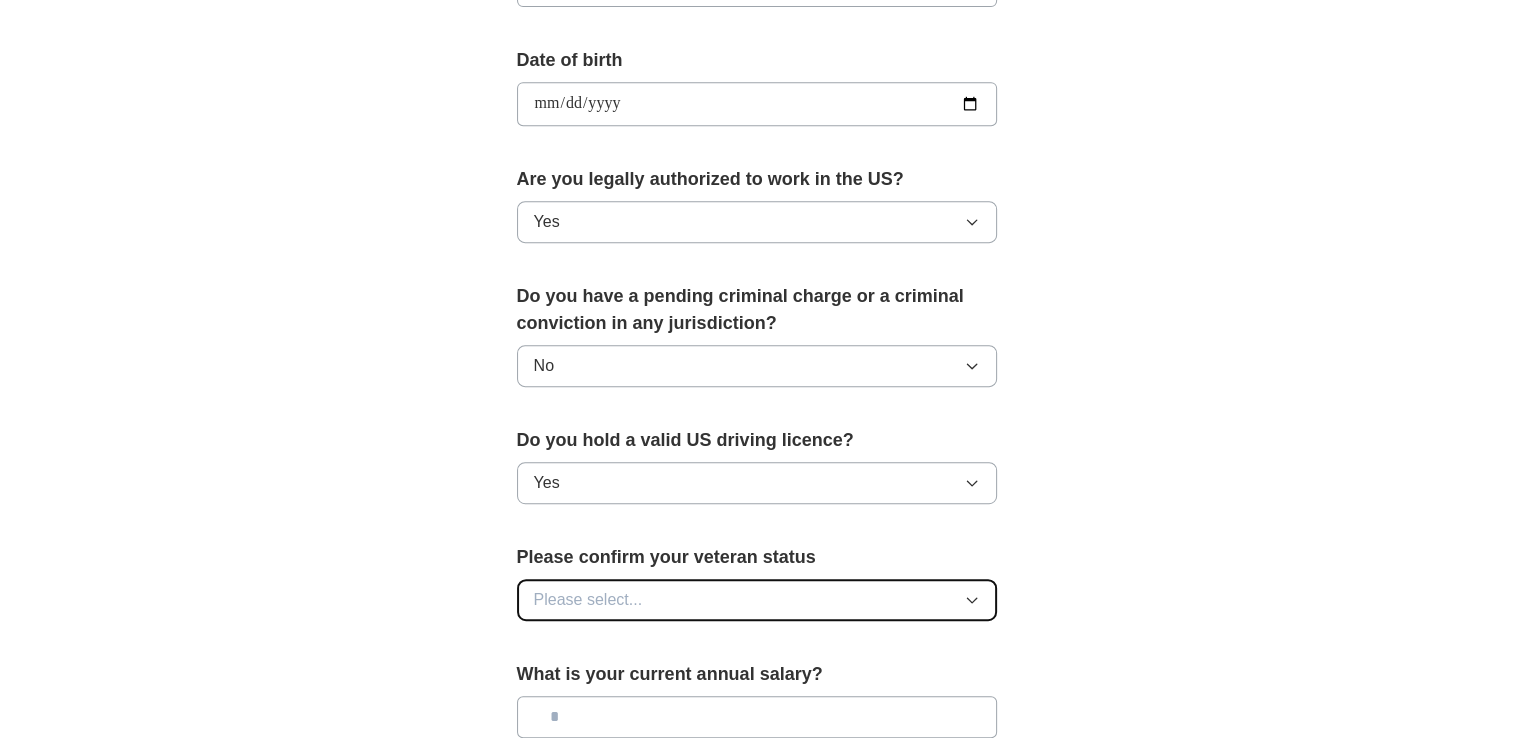 click 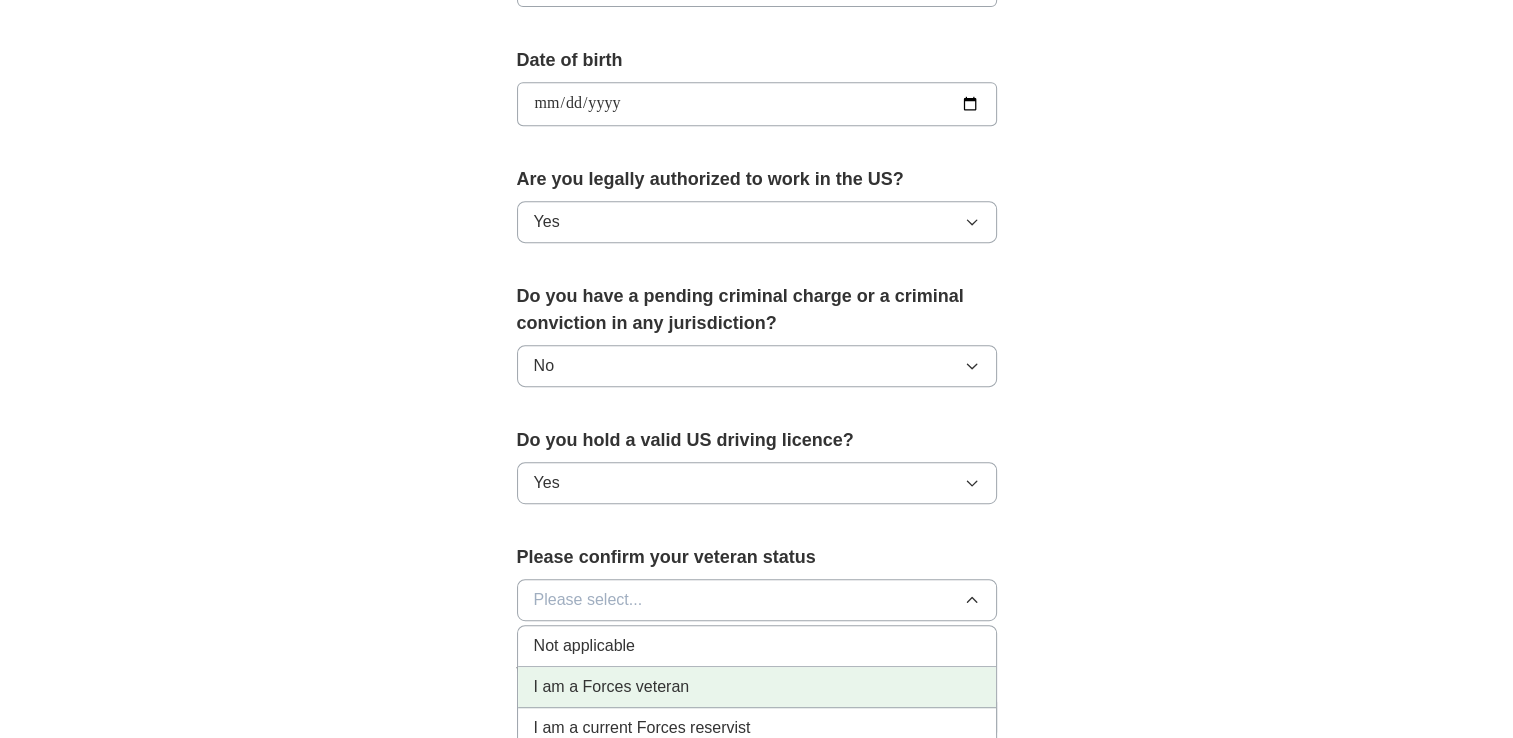 click on "I am a  Forces veteran" at bounding box center (612, 687) 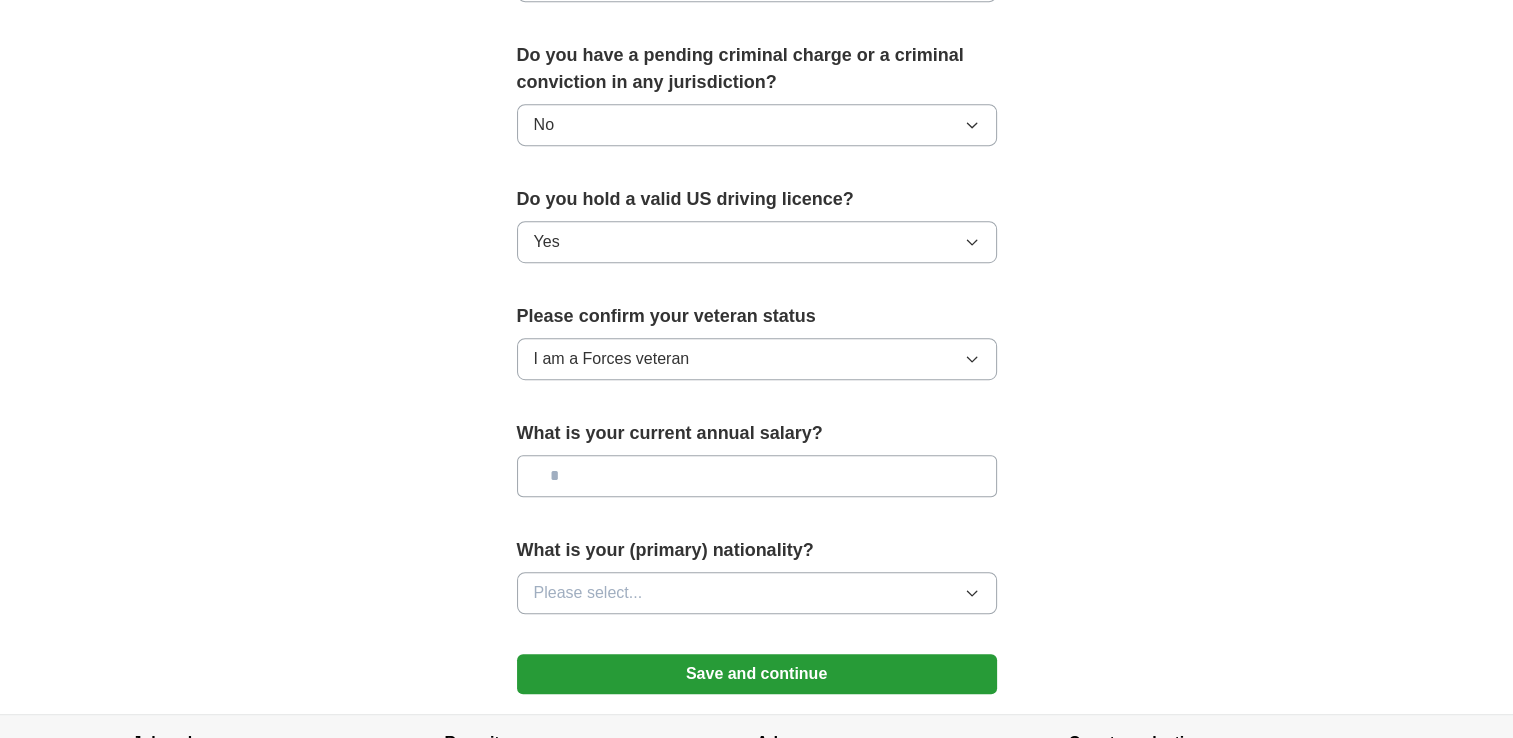 scroll, scrollTop: 1139, scrollLeft: 0, axis: vertical 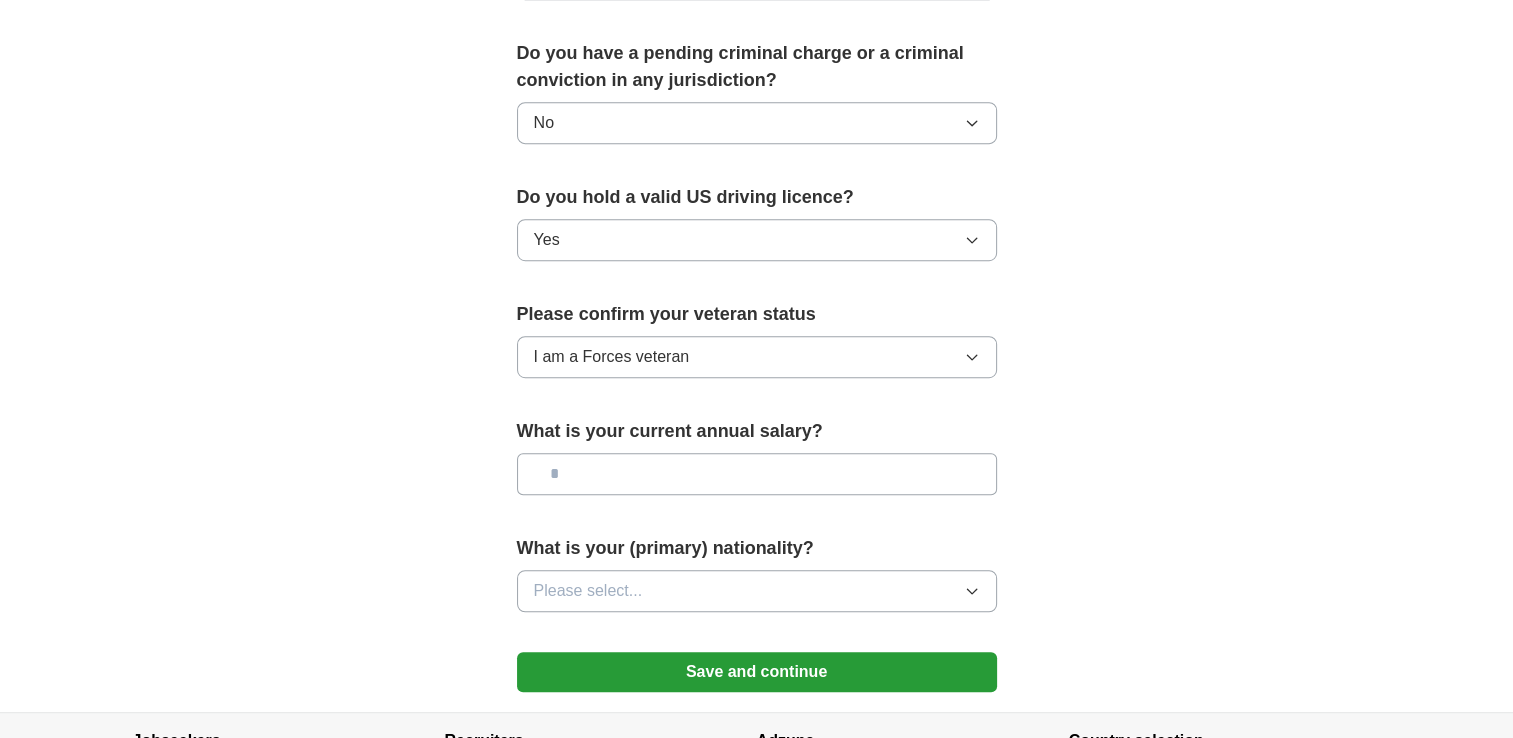 click at bounding box center (757, 474) 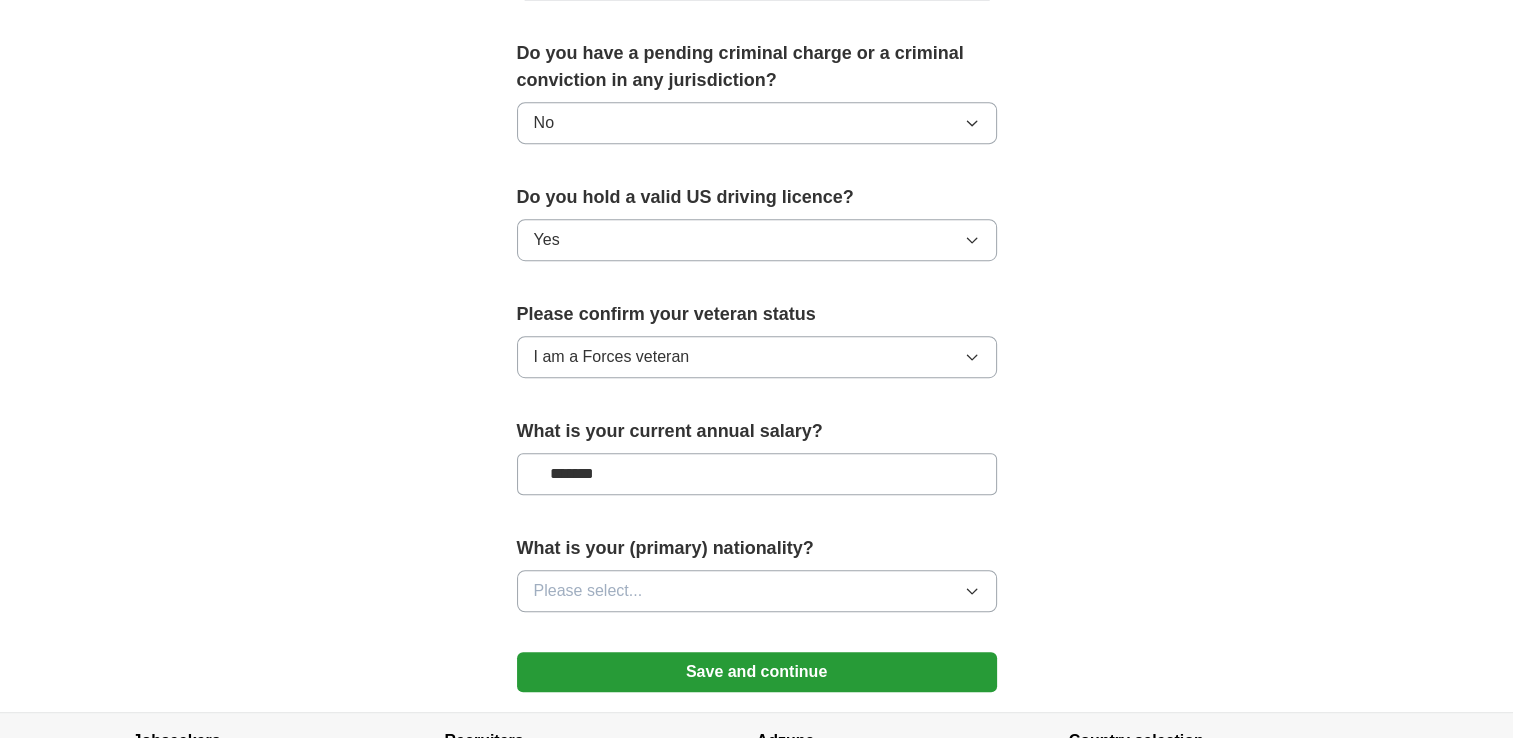 type on "*******" 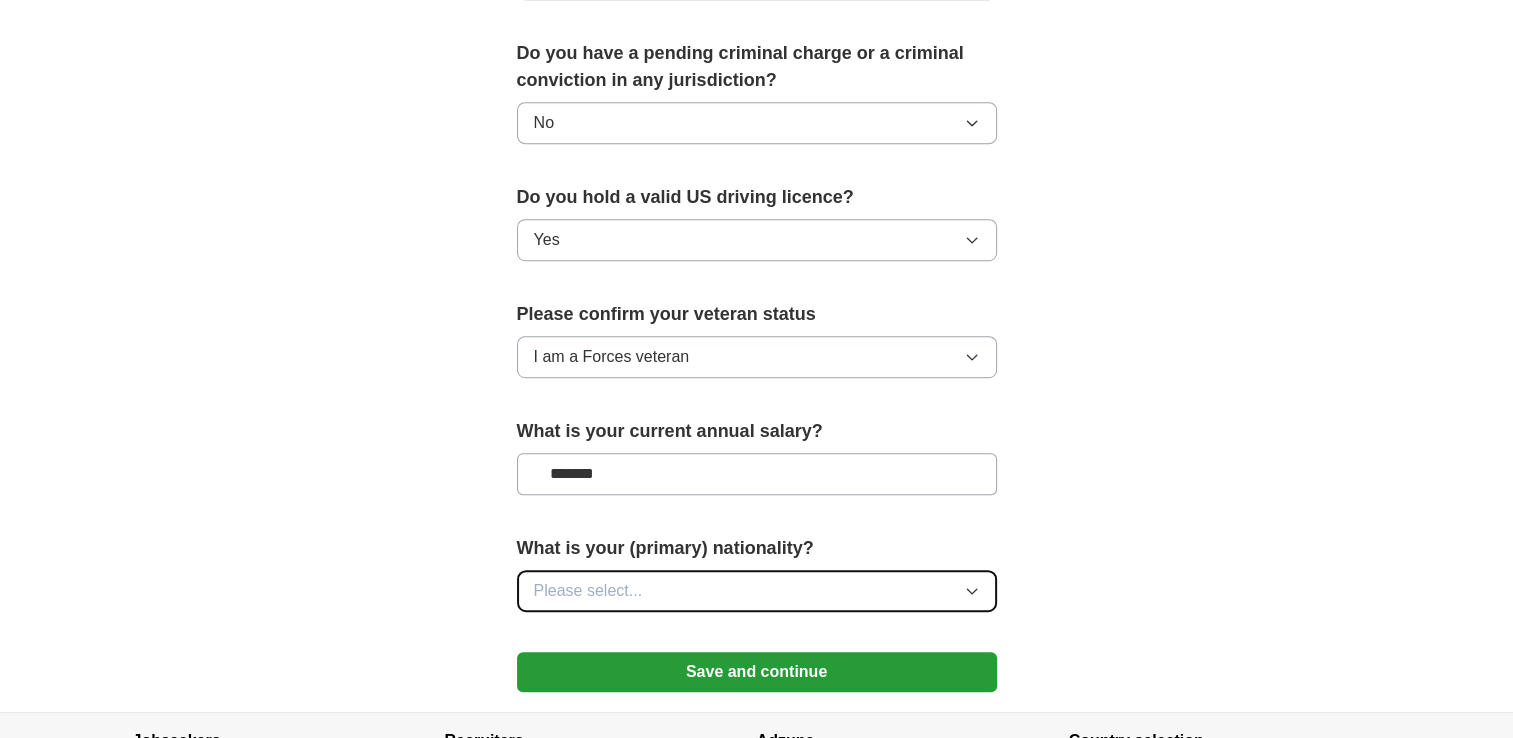 click 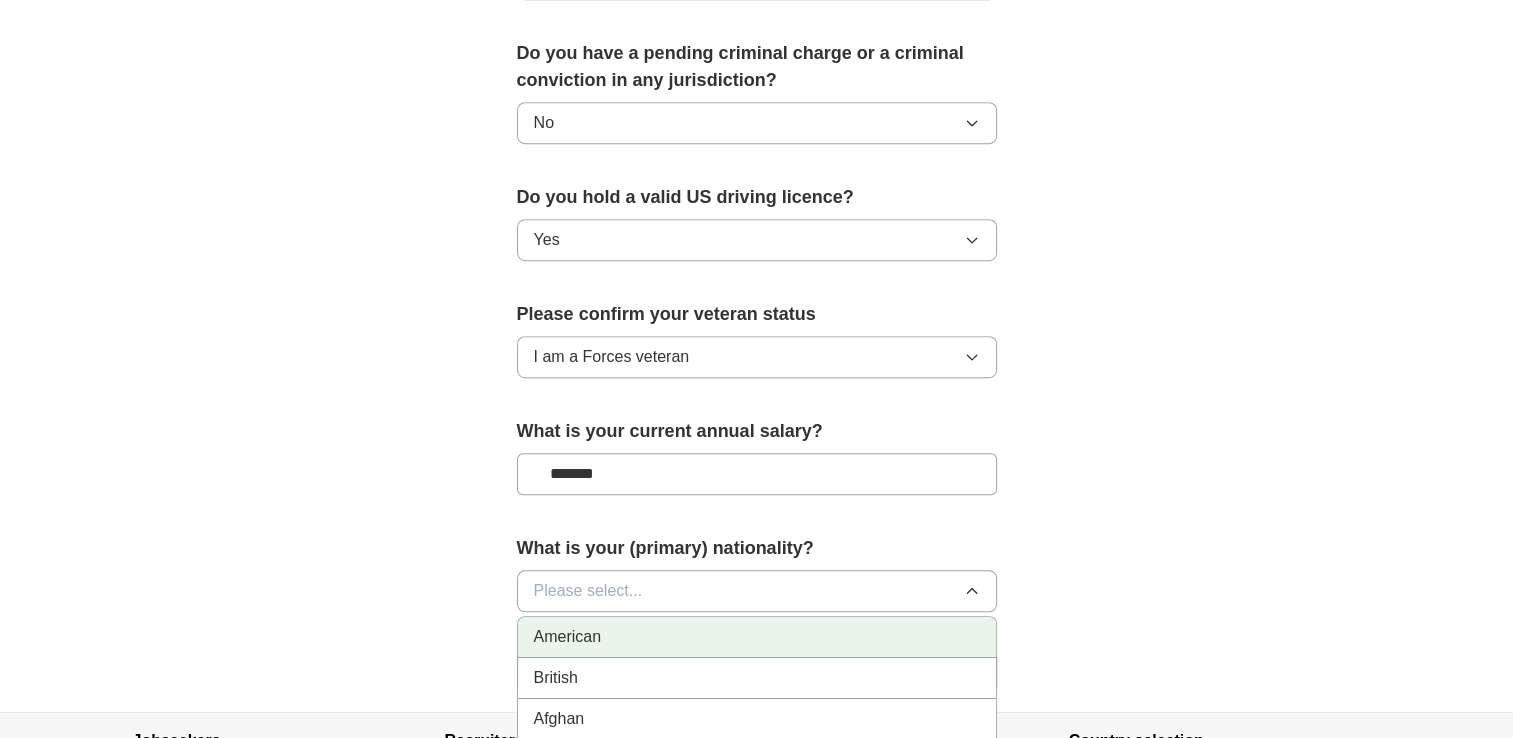 click on "American" at bounding box center (568, 637) 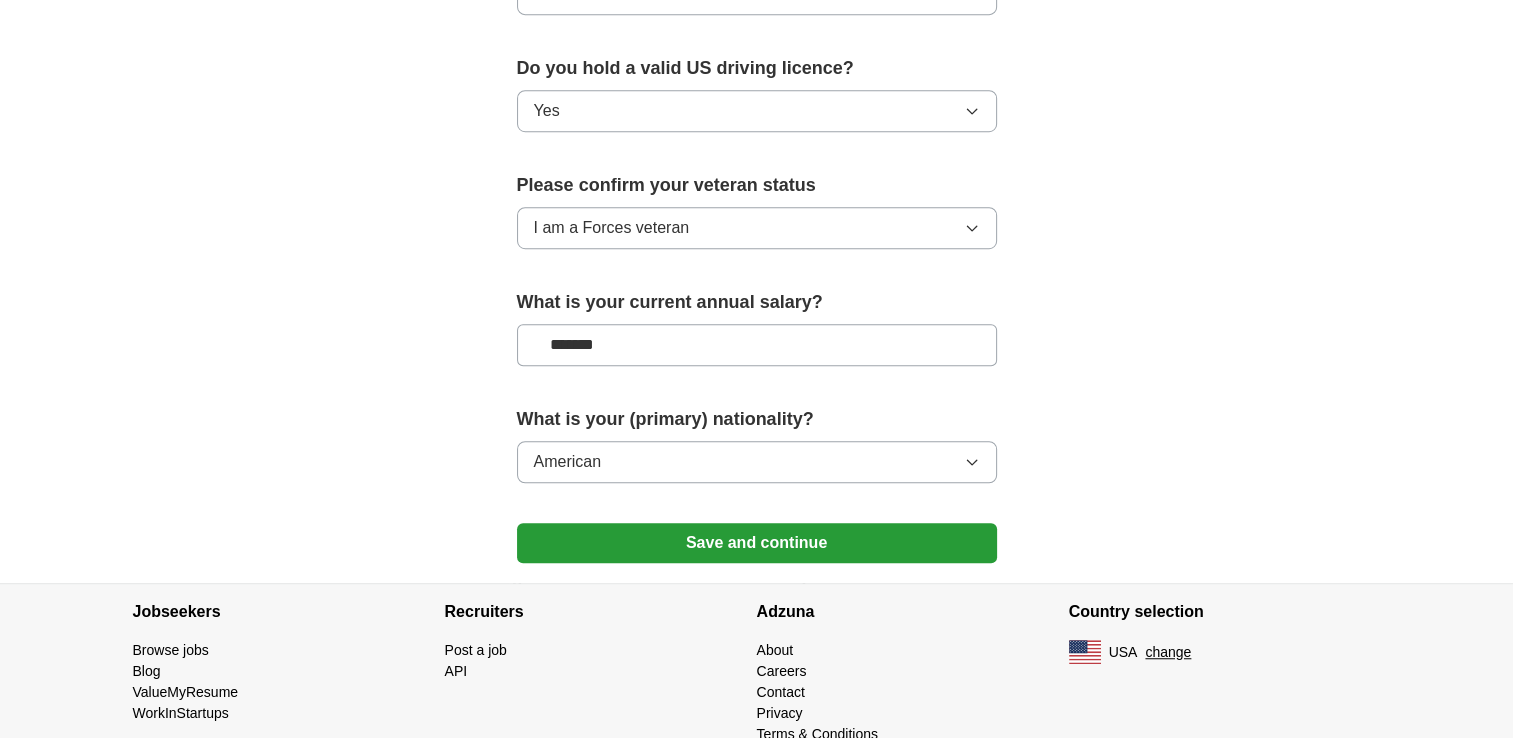 scroll, scrollTop: 1308, scrollLeft: 0, axis: vertical 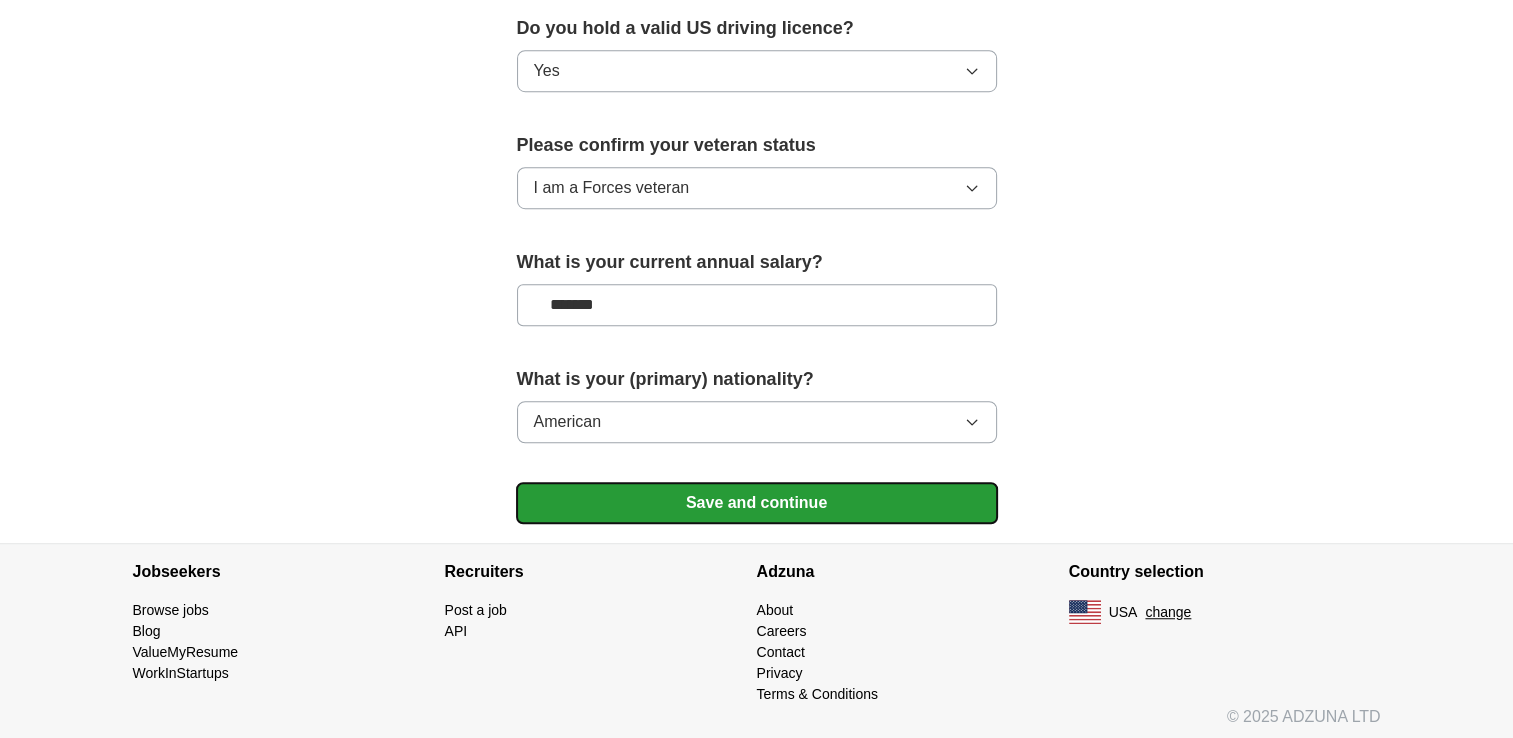 click on "Save and continue" at bounding box center (757, 503) 